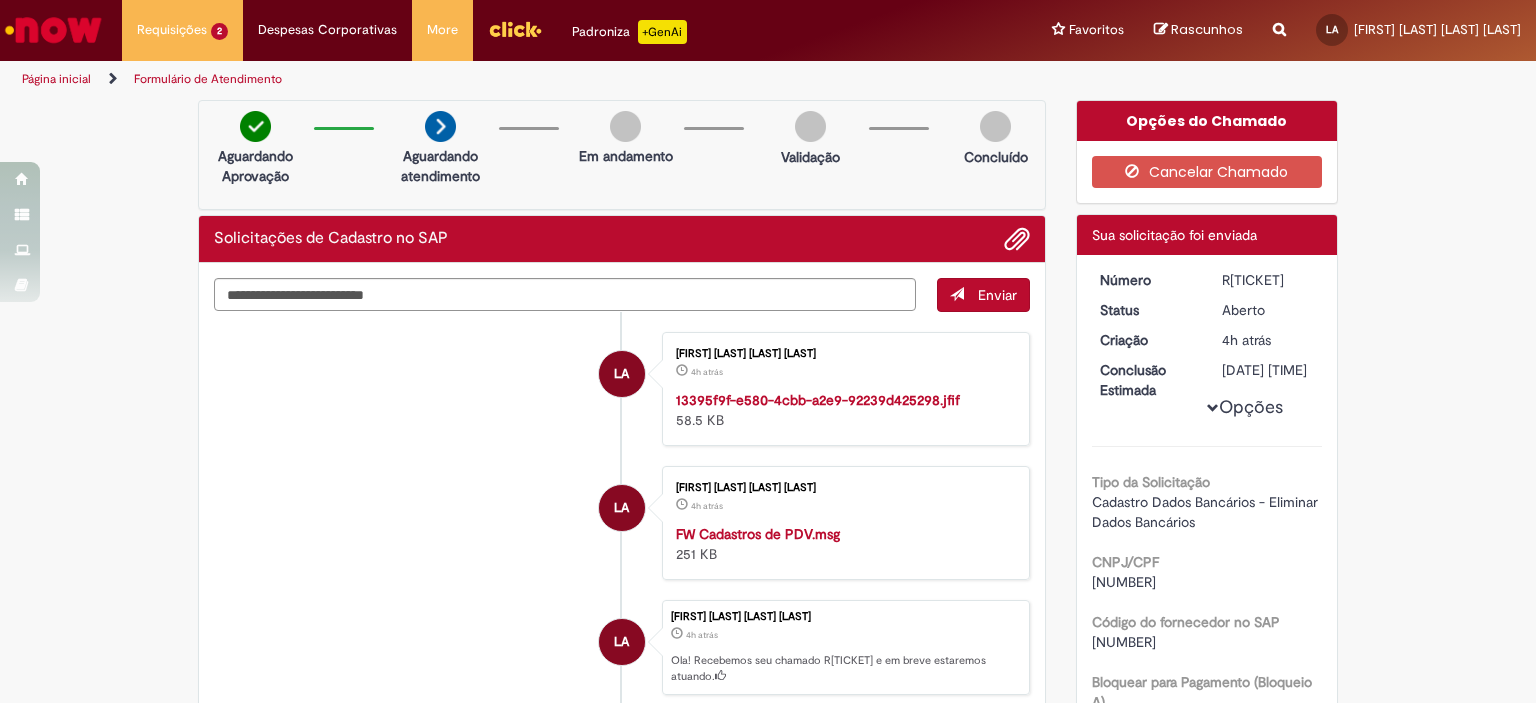 scroll, scrollTop: 0, scrollLeft: 0, axis: both 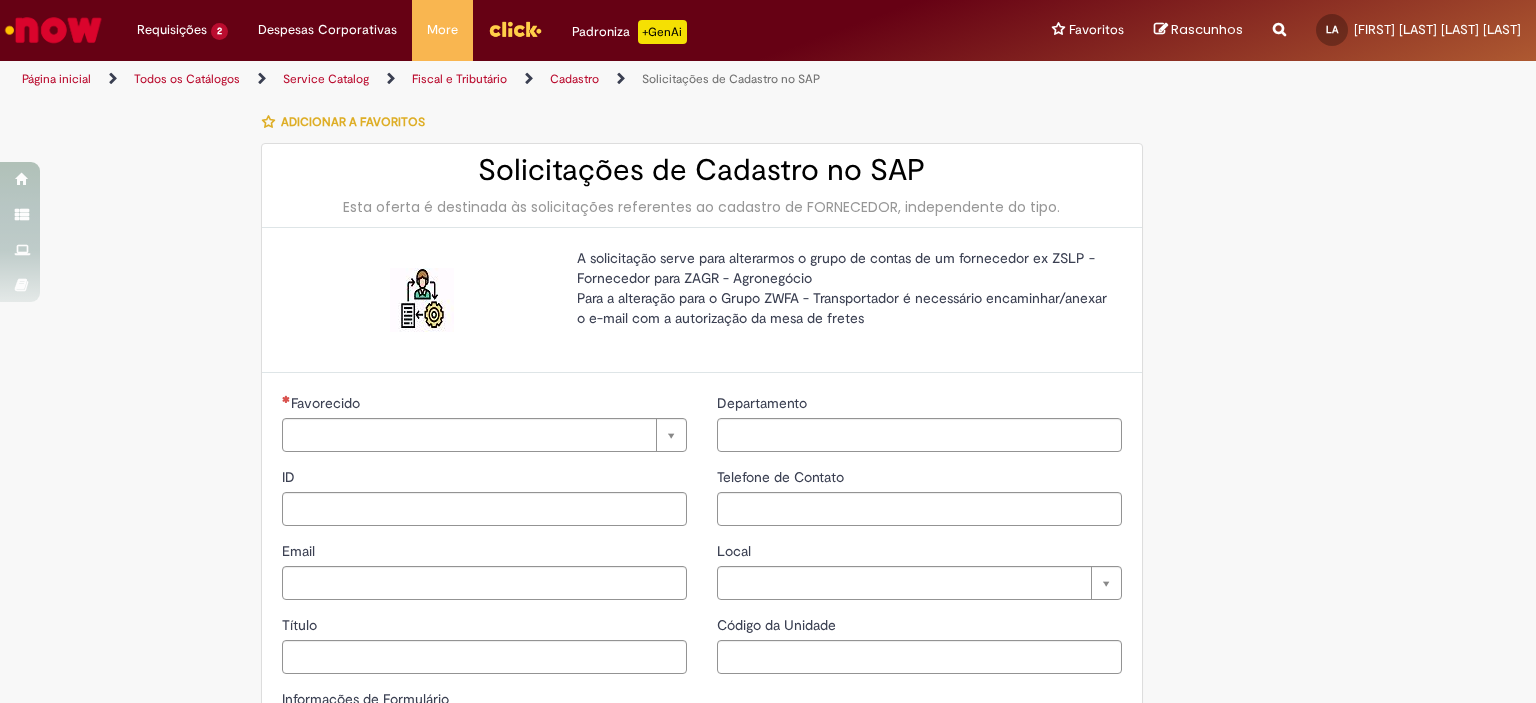 type on "********" 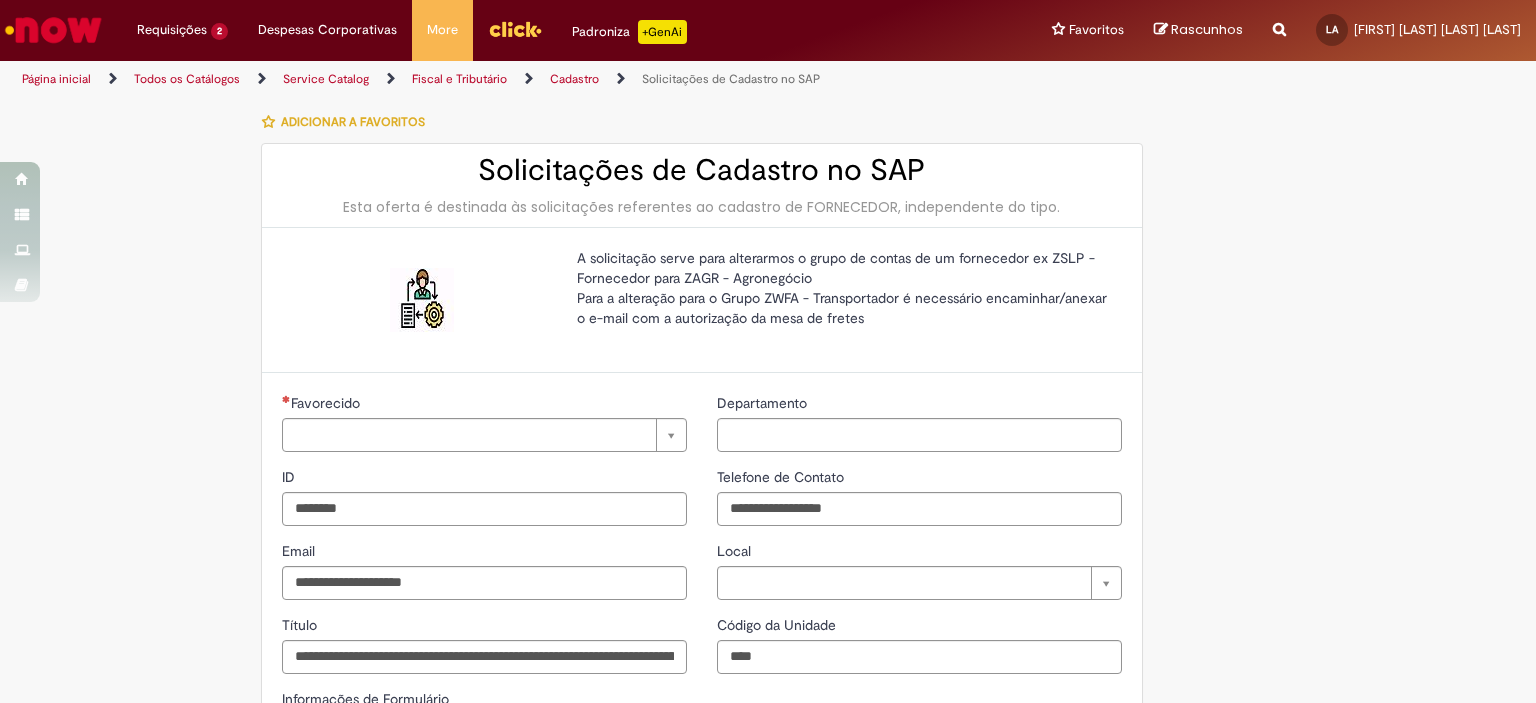 type on "**********" 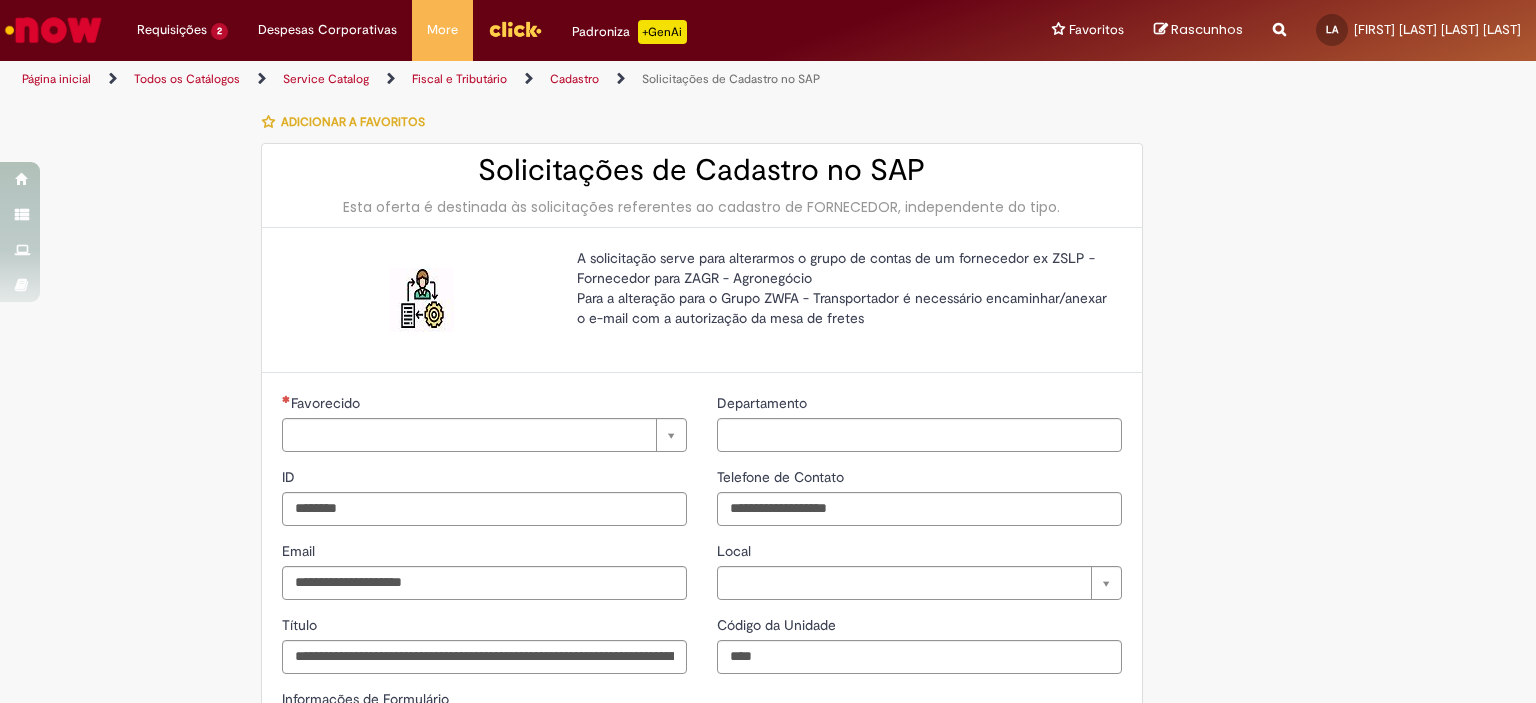 type on "**********" 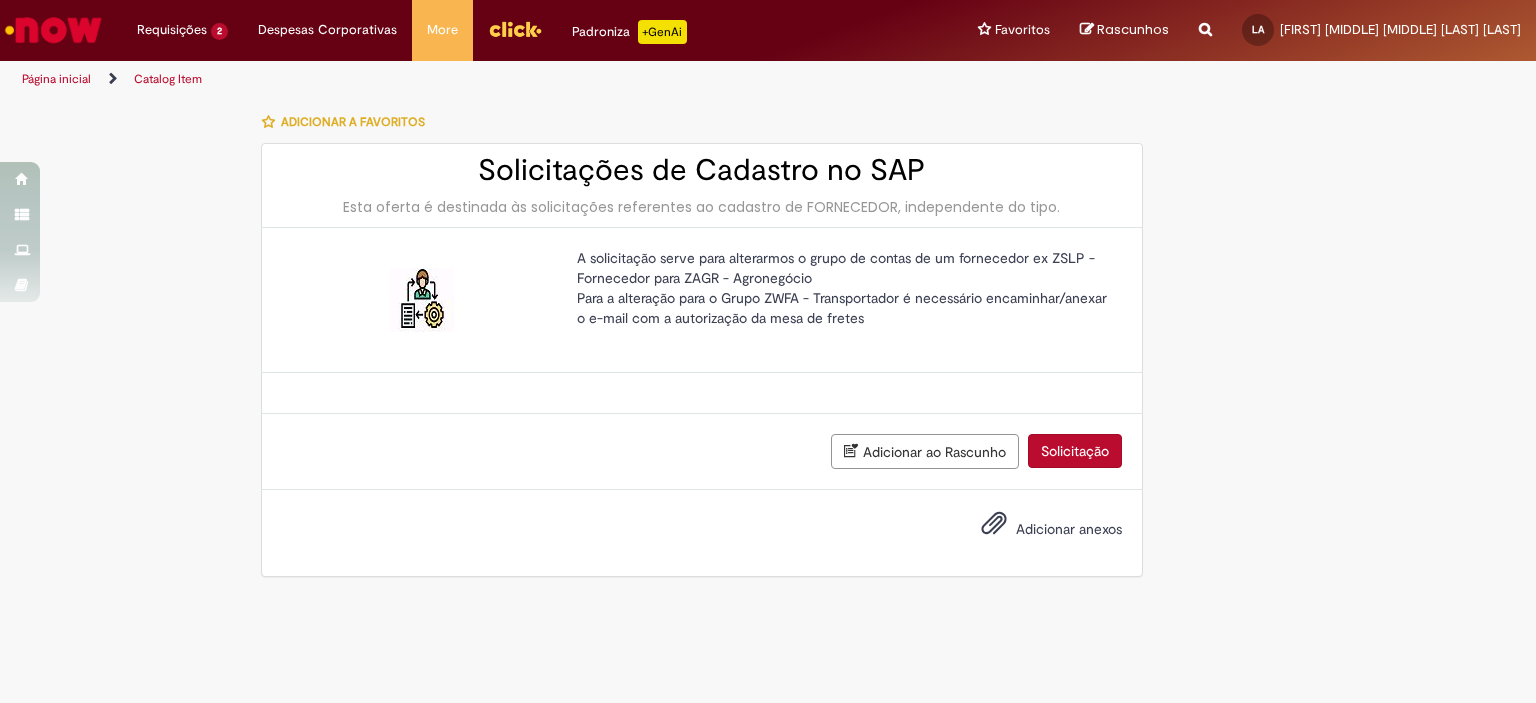 scroll, scrollTop: 0, scrollLeft: 0, axis: both 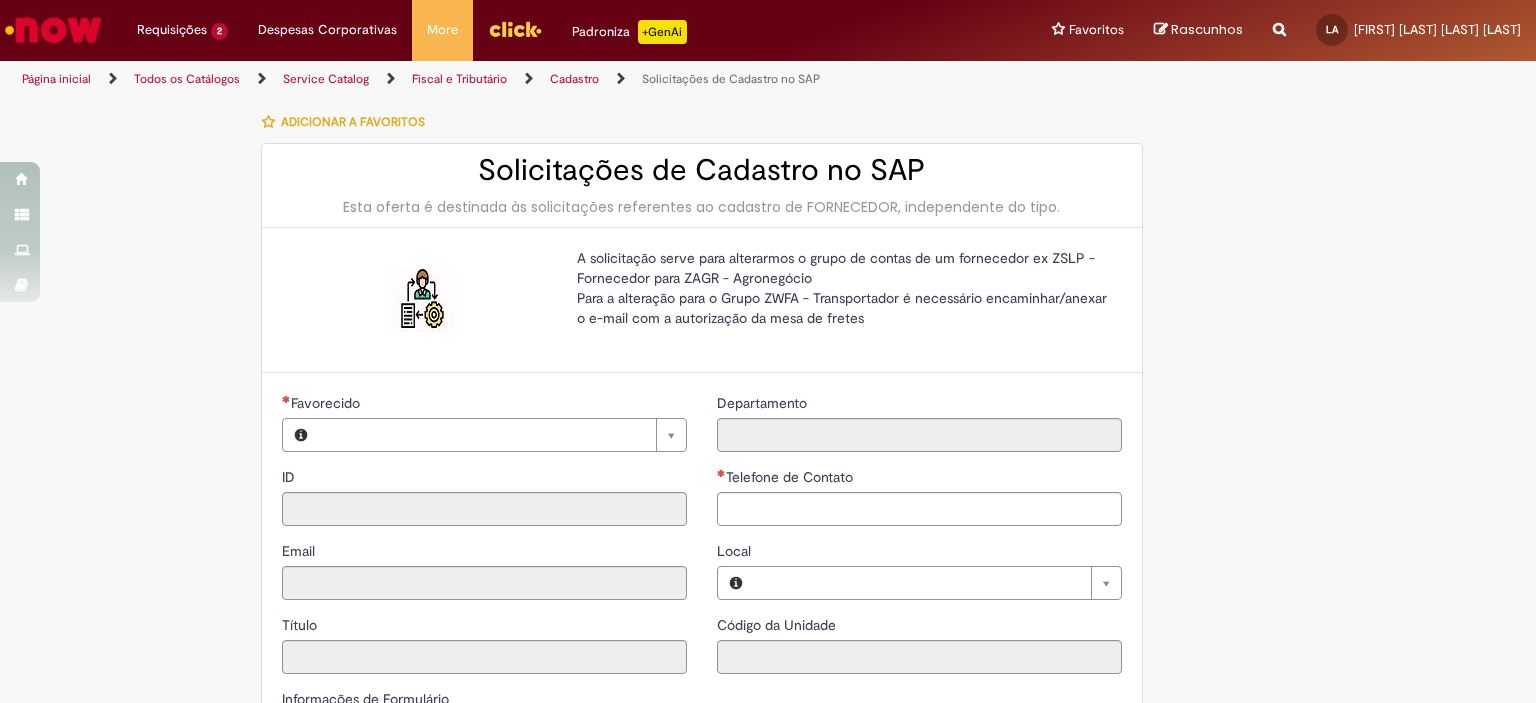 type on "********" 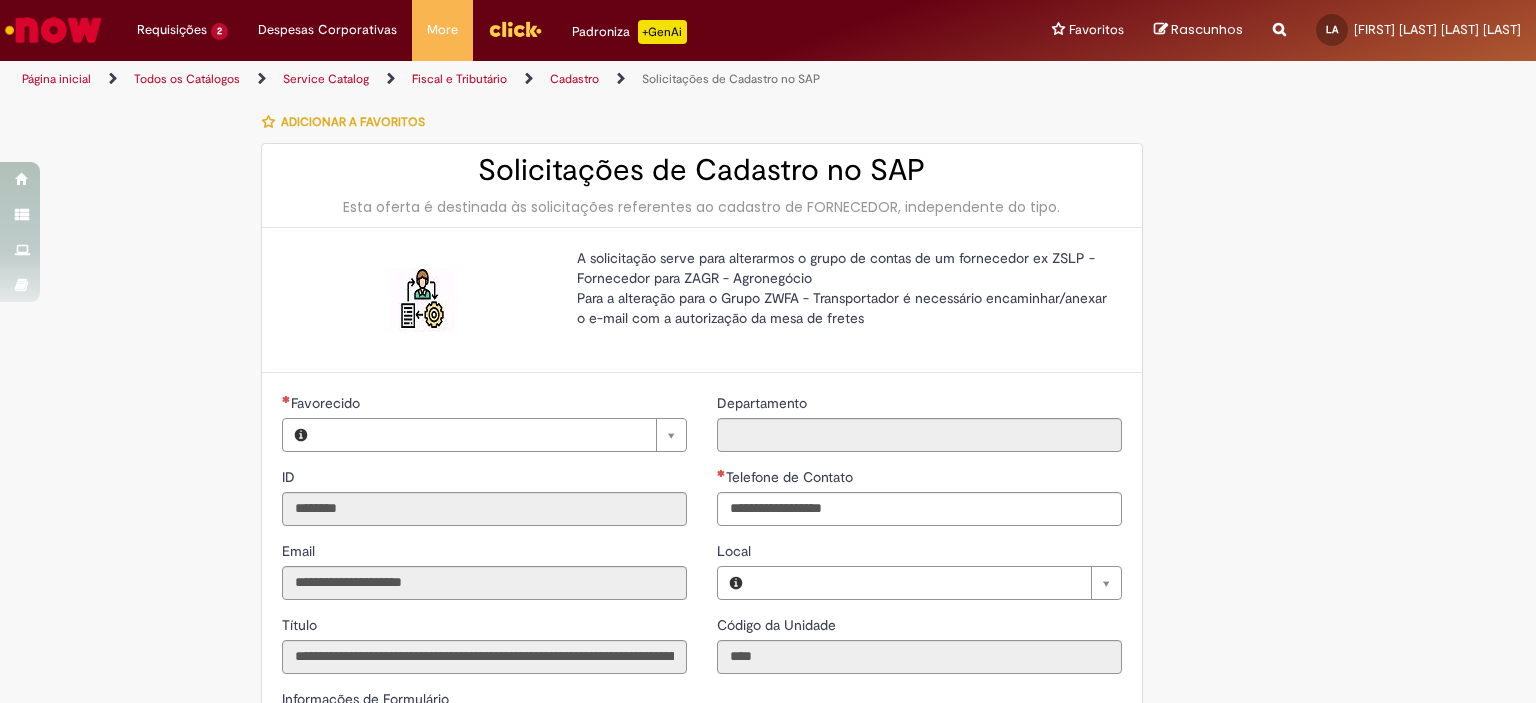 type on "**********" 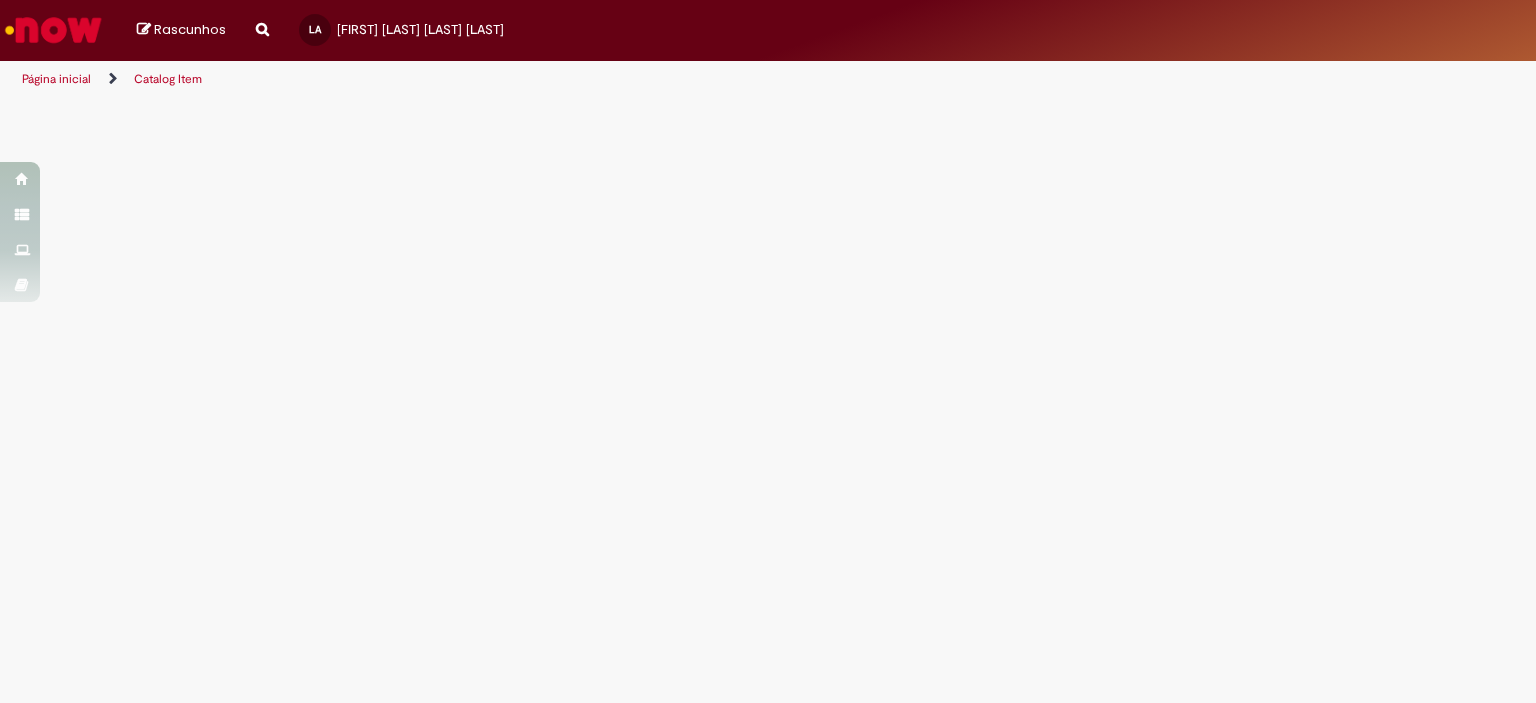 scroll, scrollTop: 0, scrollLeft: 0, axis: both 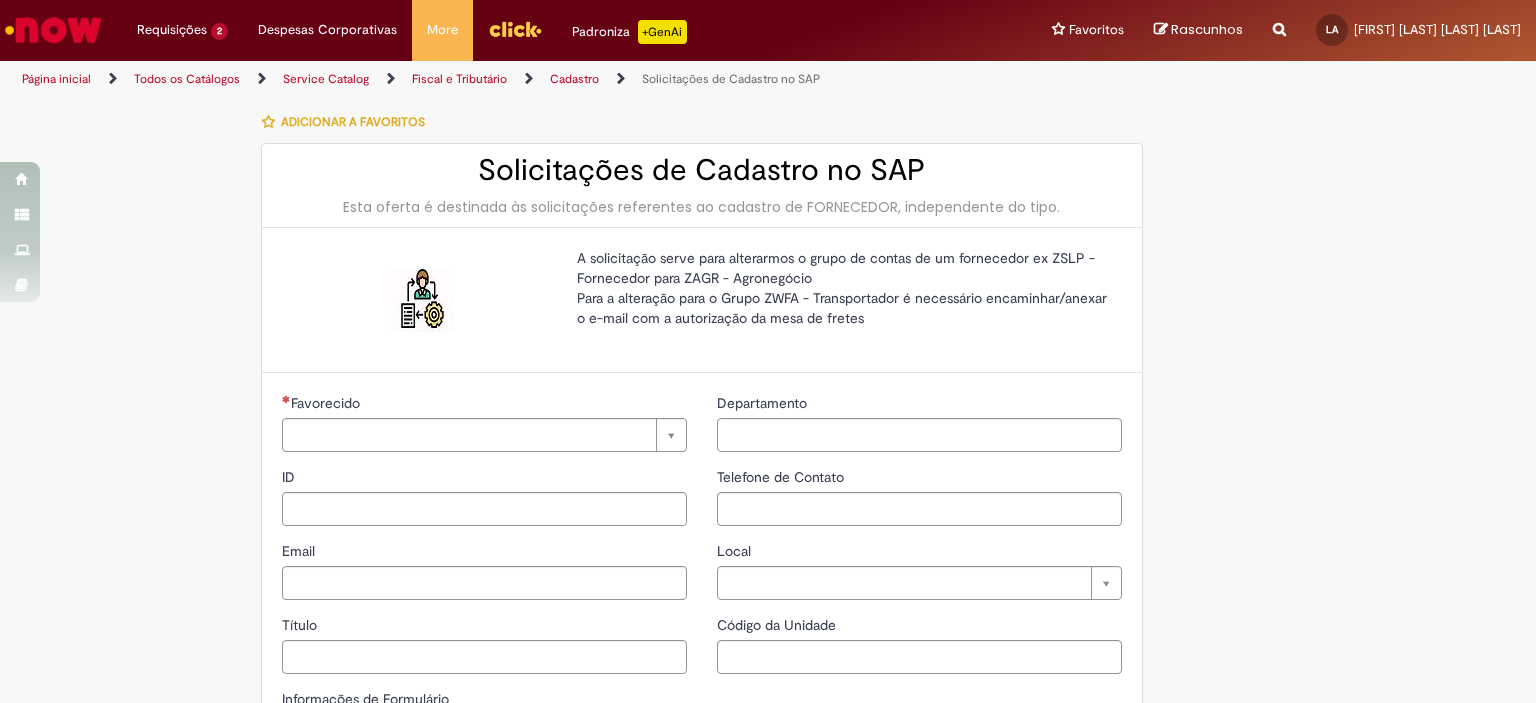 type on "********" 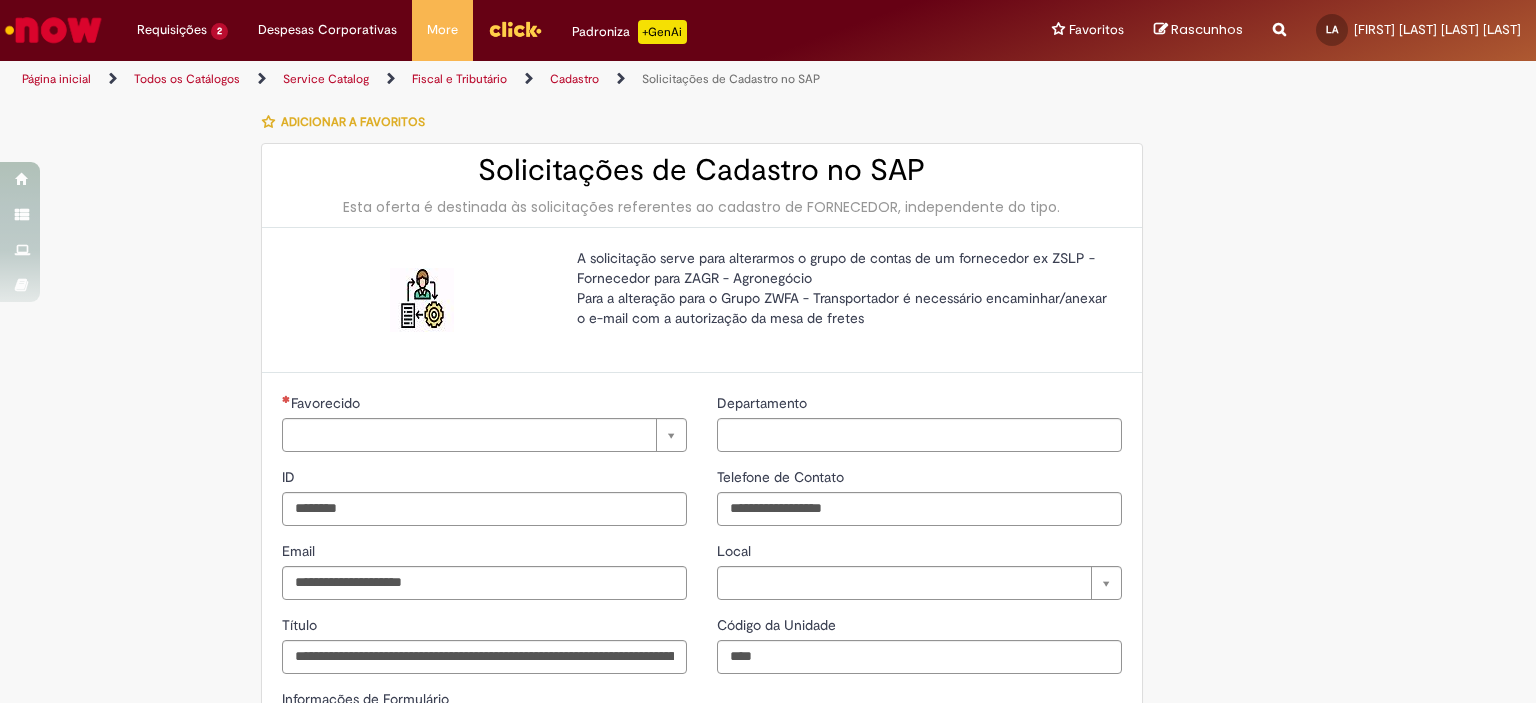 type on "**********" 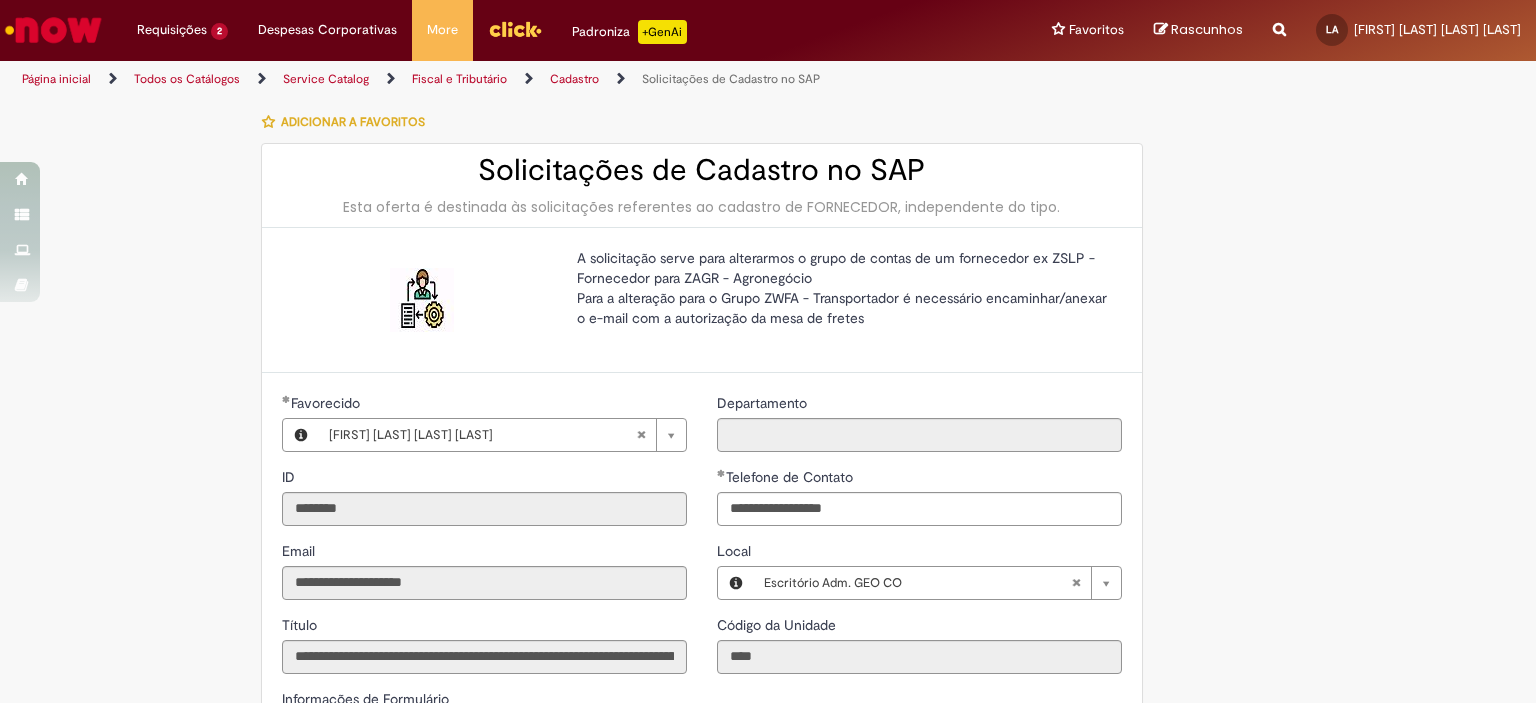 type on "**********" 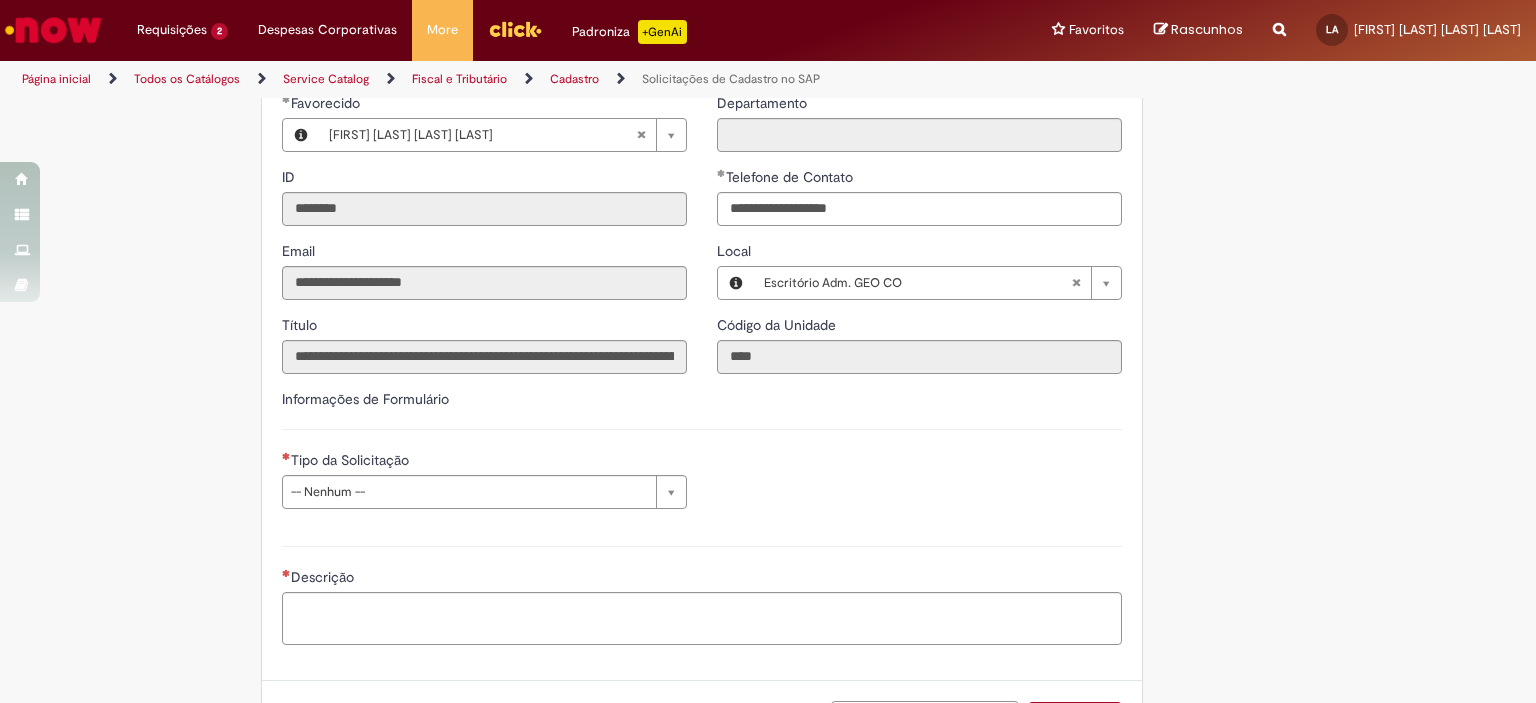 scroll, scrollTop: 400, scrollLeft: 0, axis: vertical 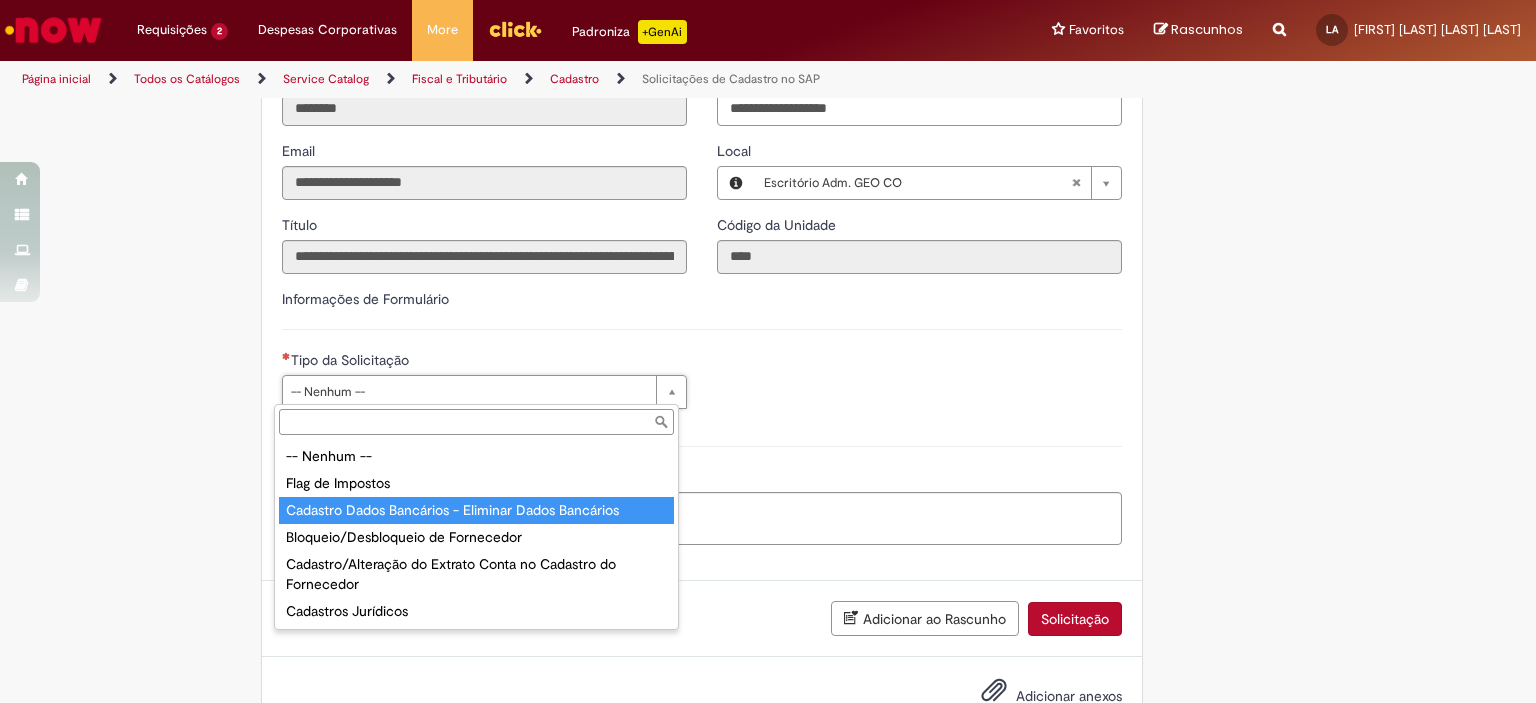 type on "**********" 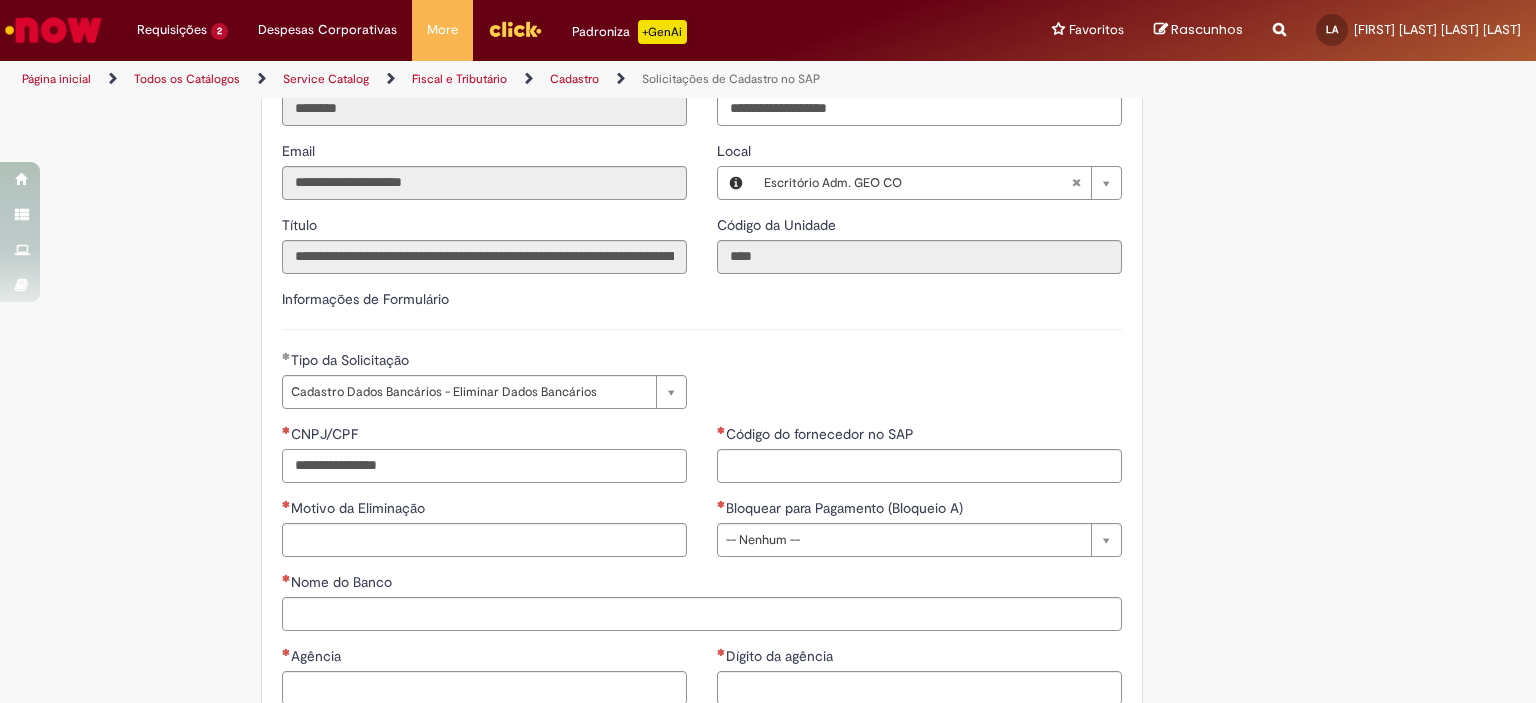 click on "CNPJ/CPF" at bounding box center (484, 466) 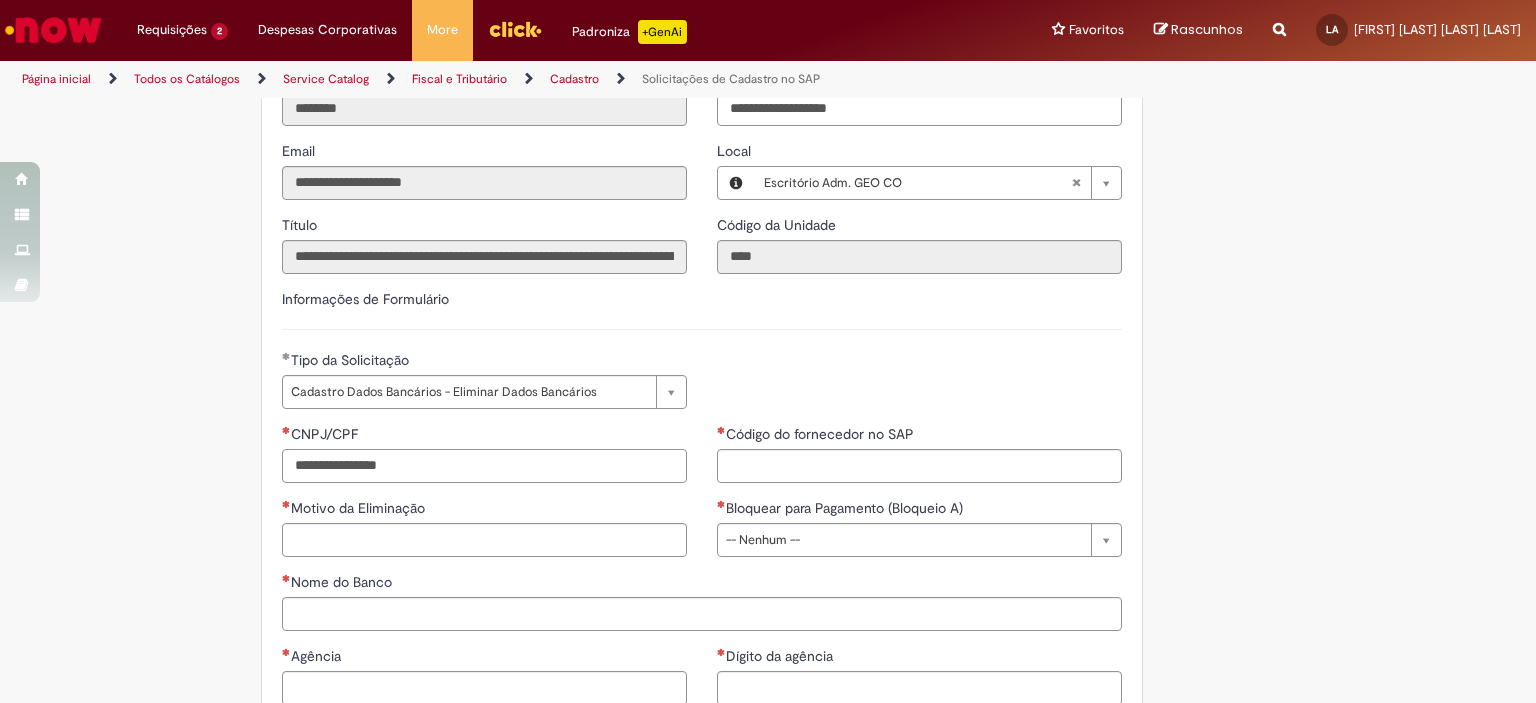 paste on "**********" 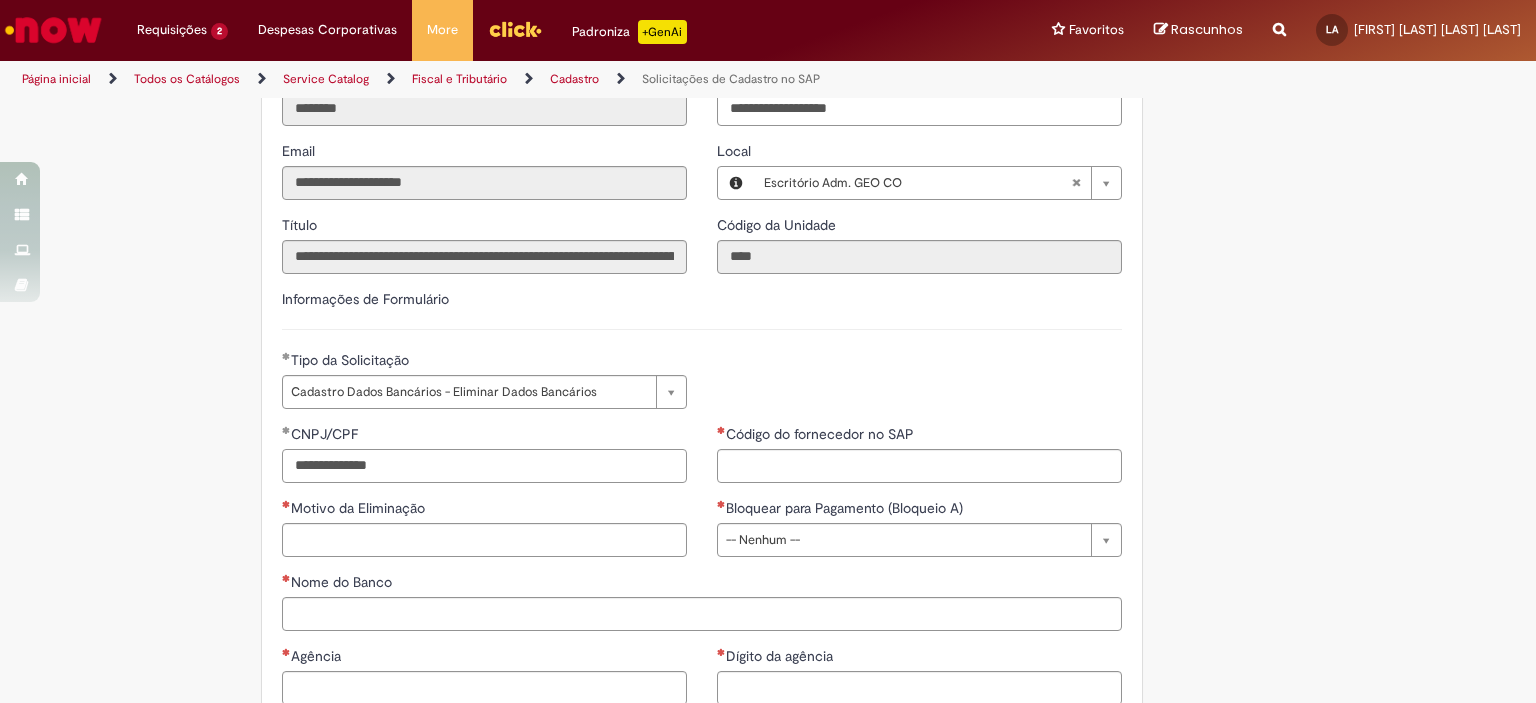 type on "**********" 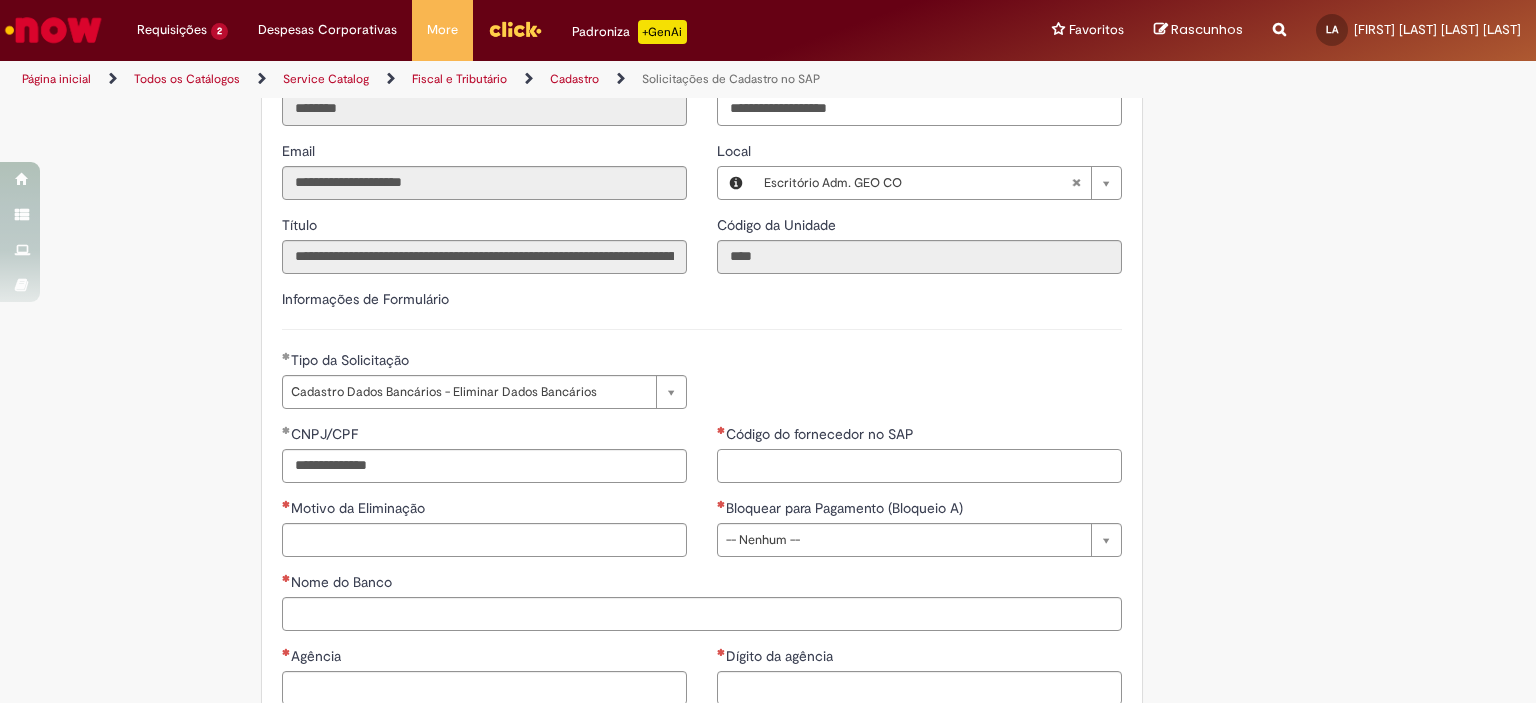 click on "Código do fornecedor no SAP" at bounding box center [919, 466] 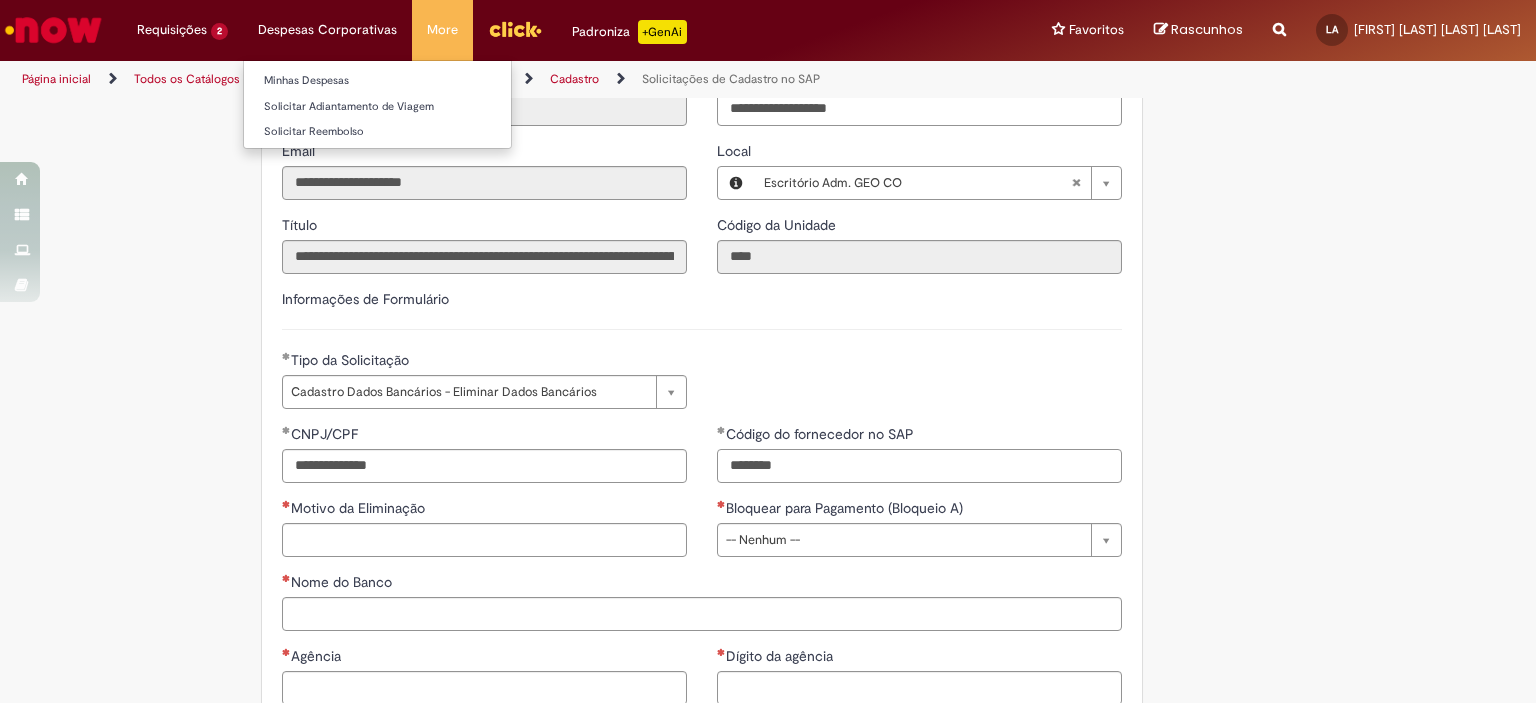 type on "********" 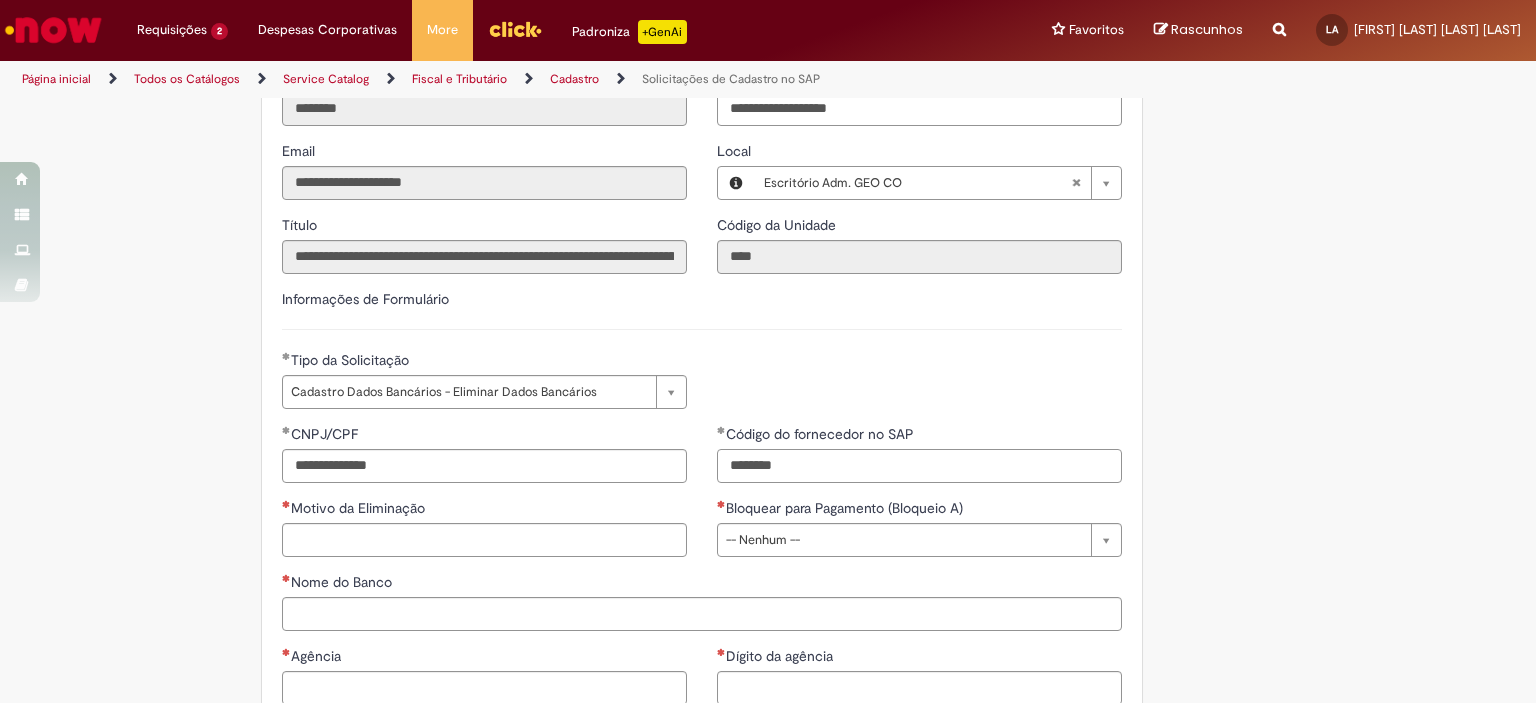 scroll, scrollTop: 600, scrollLeft: 0, axis: vertical 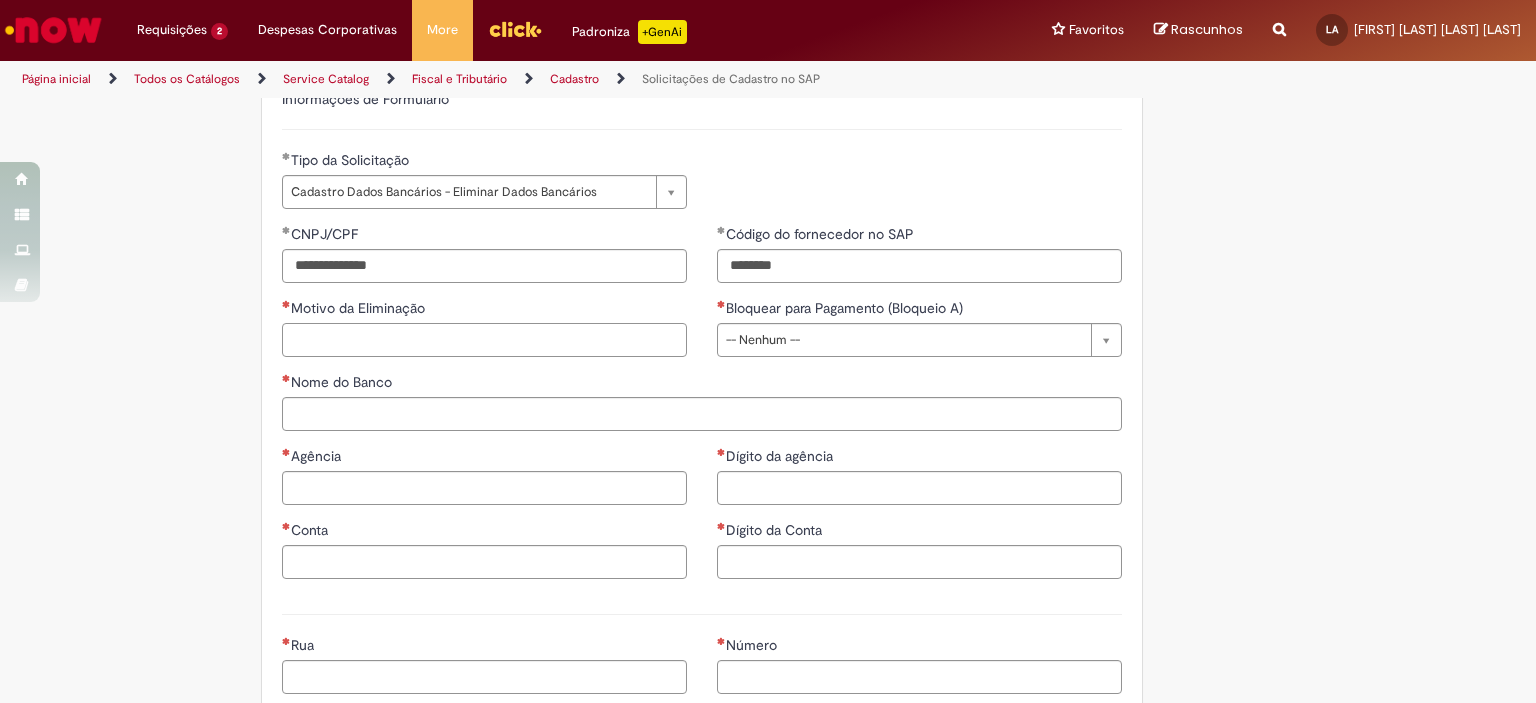 click on "Motivo da Eliminação" at bounding box center (484, 340) 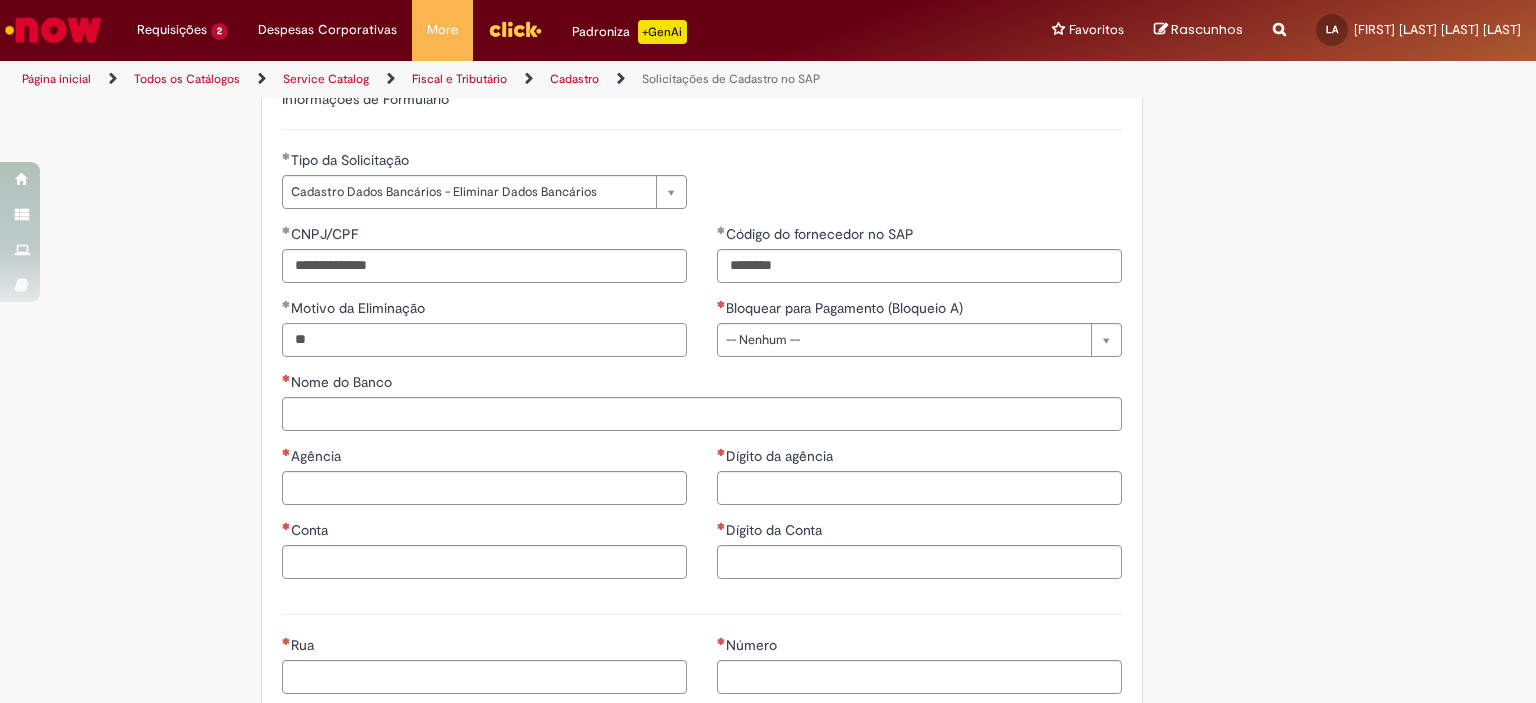 type on "*" 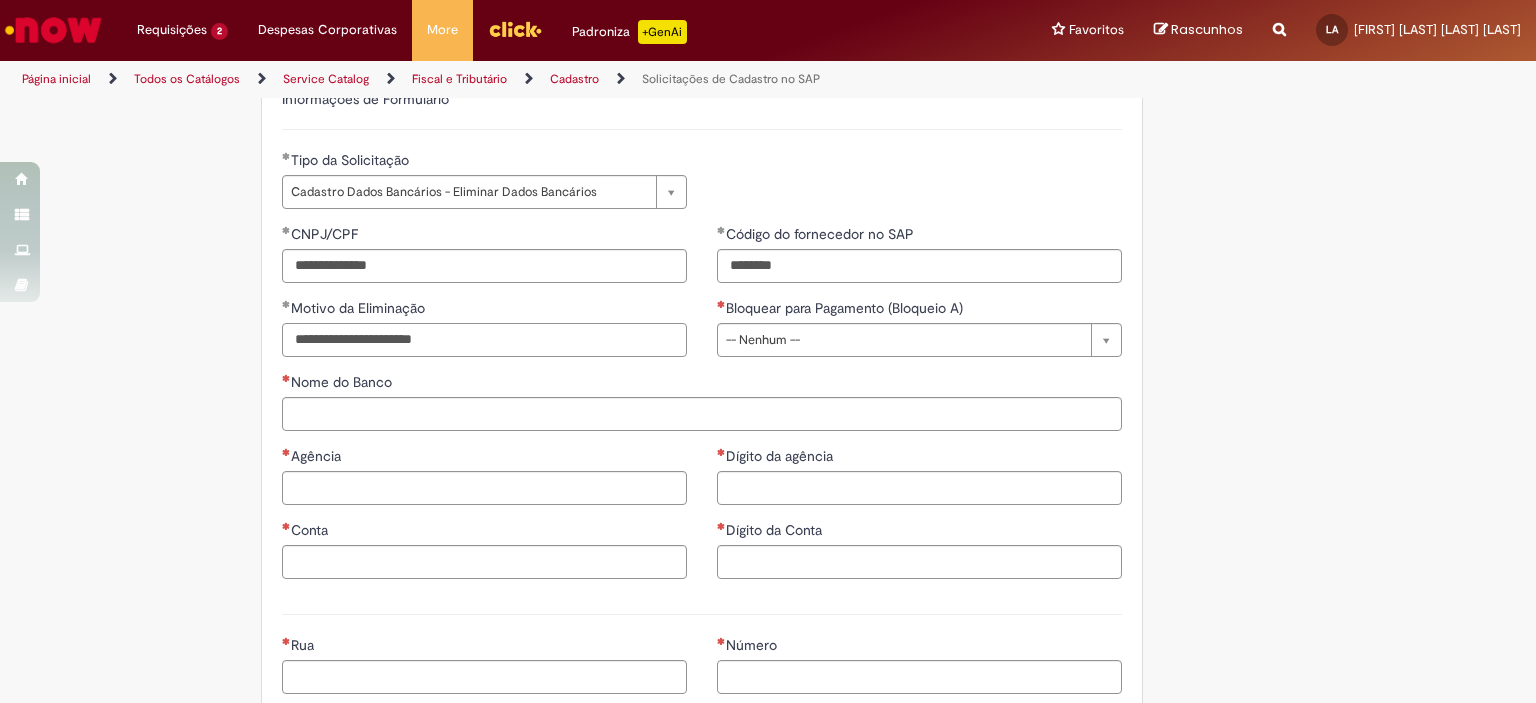 type on "**********" 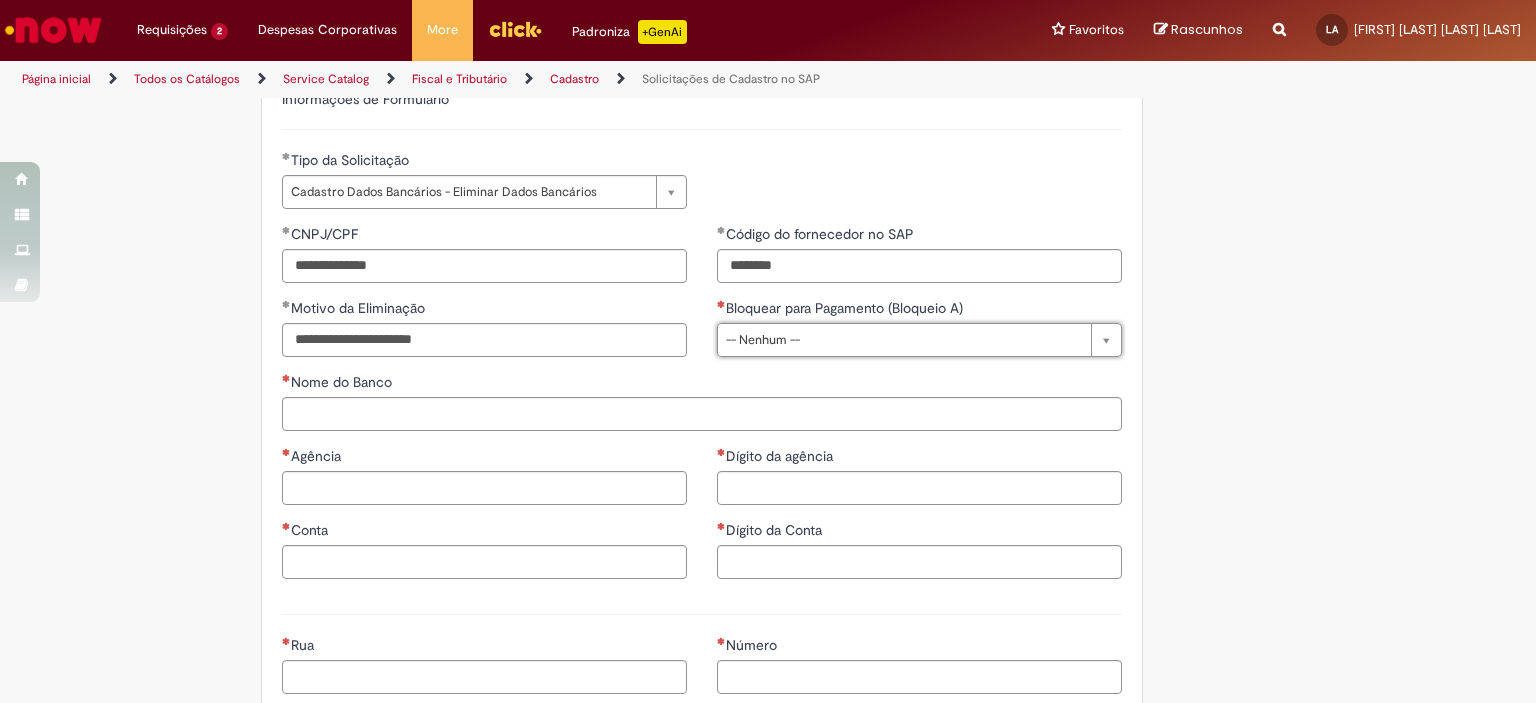 click on "Nome do Banco" at bounding box center [702, 384] 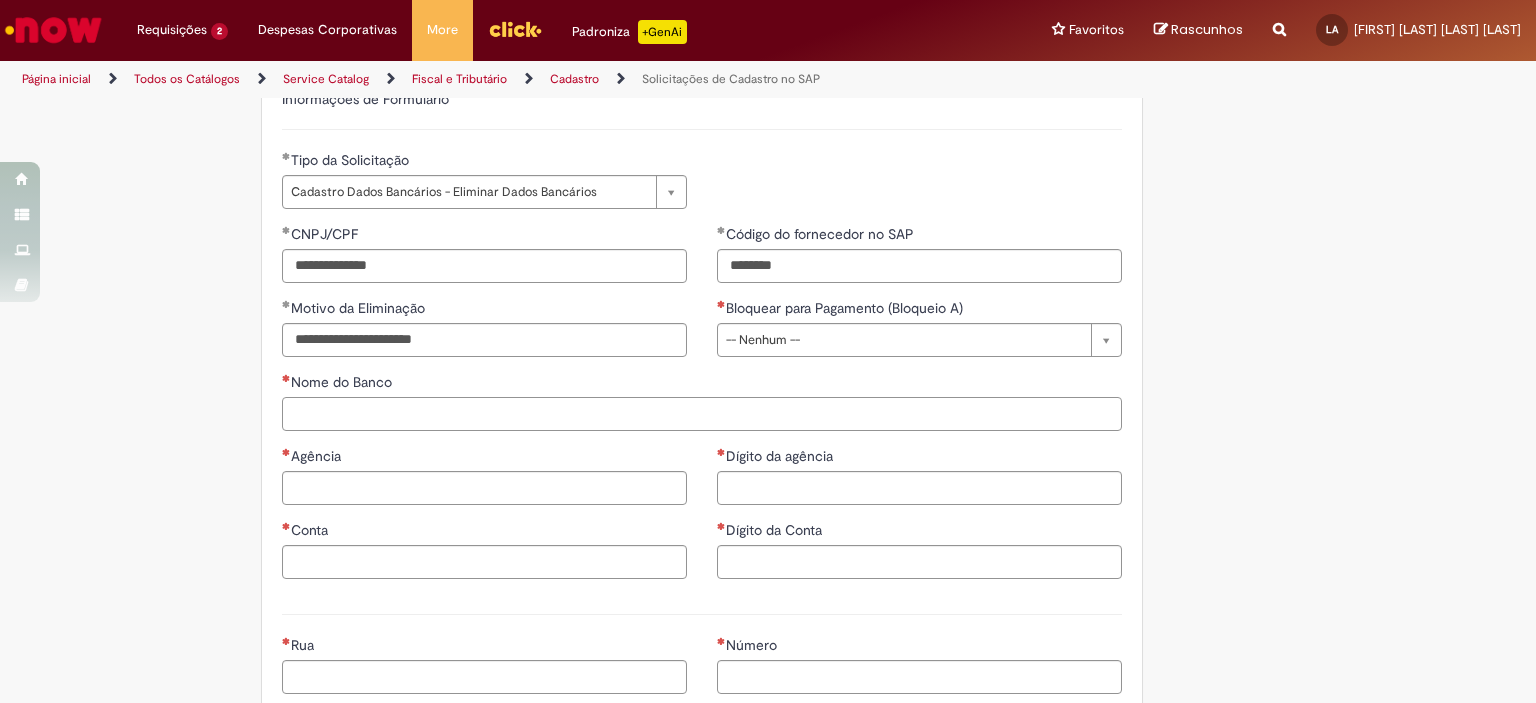 click on "Nome do Banco" at bounding box center (702, 414) 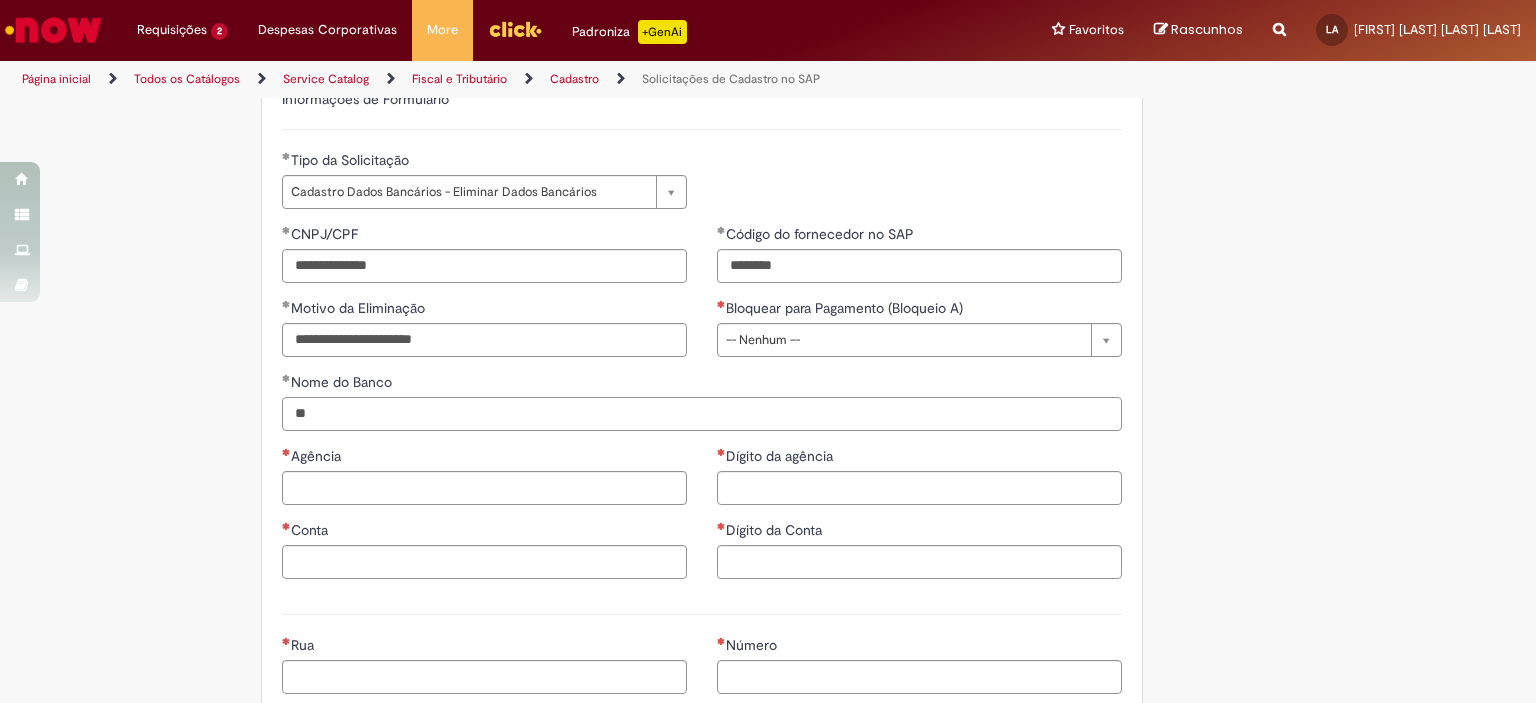 type on "*" 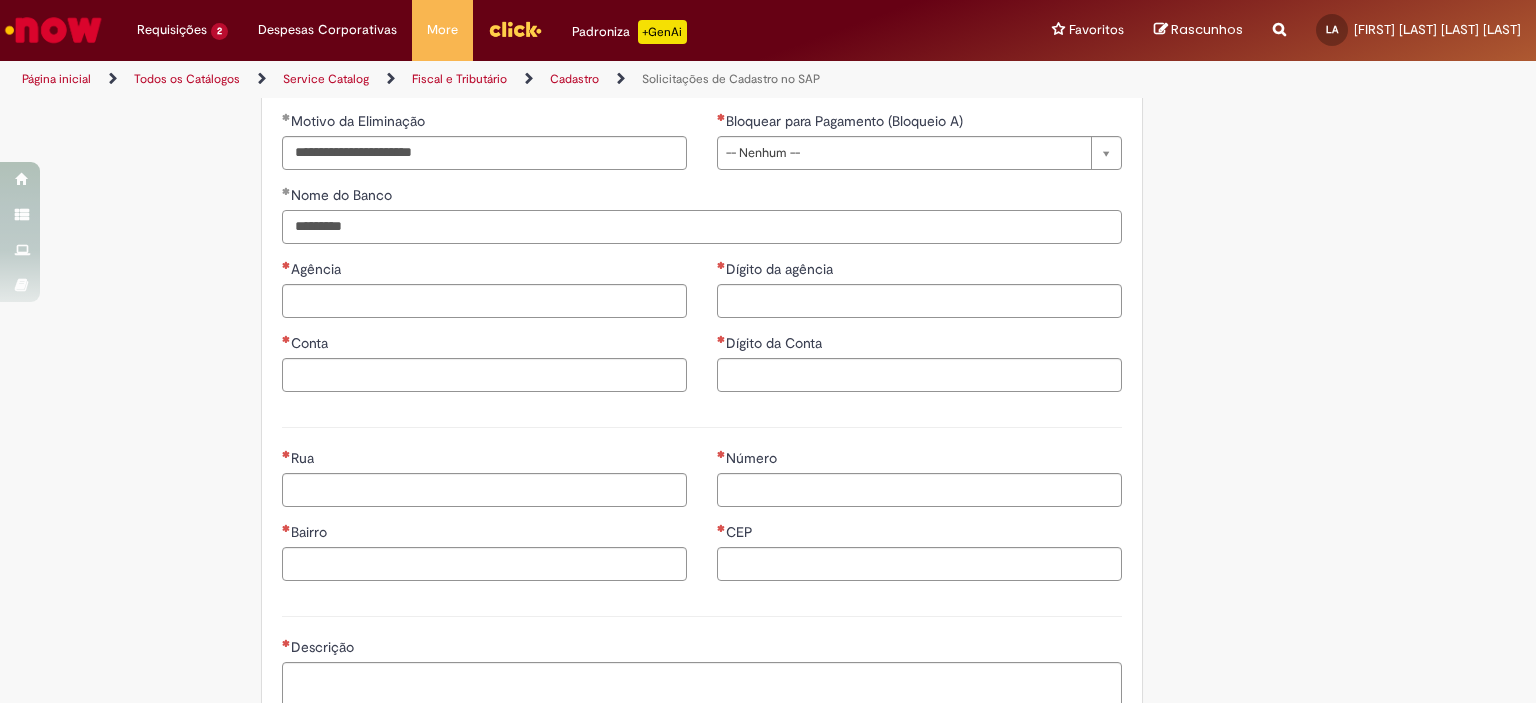 scroll, scrollTop: 887, scrollLeft: 0, axis: vertical 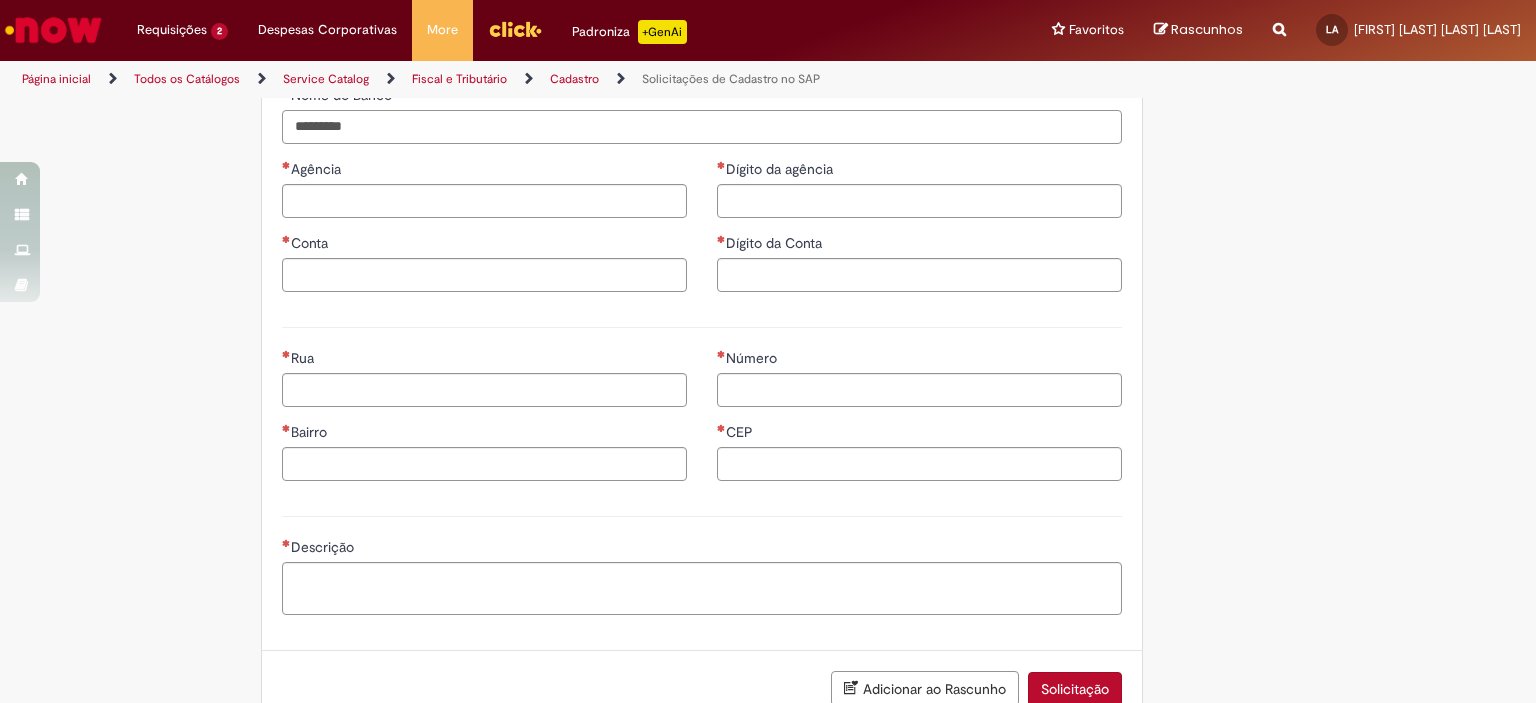type on "*********" 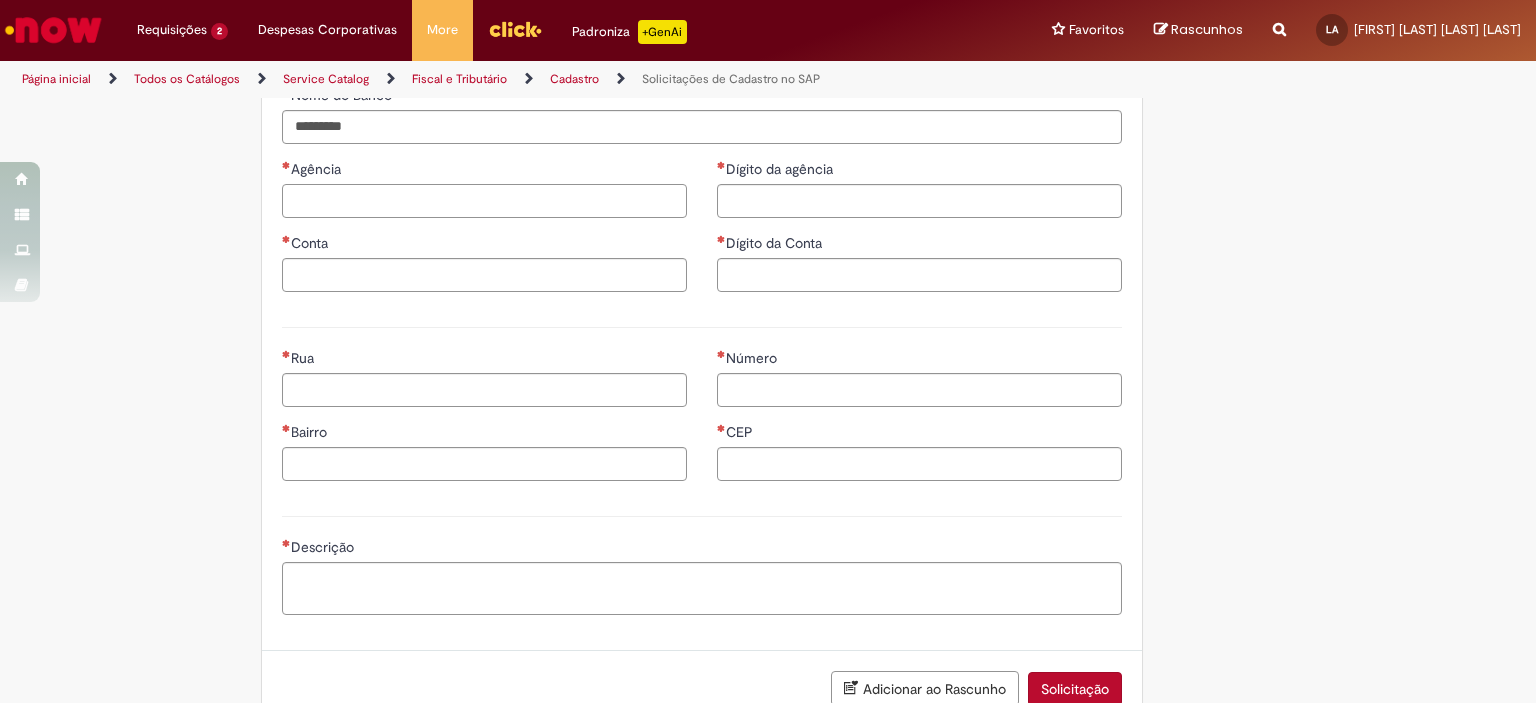 click on "Agência" at bounding box center [484, 201] 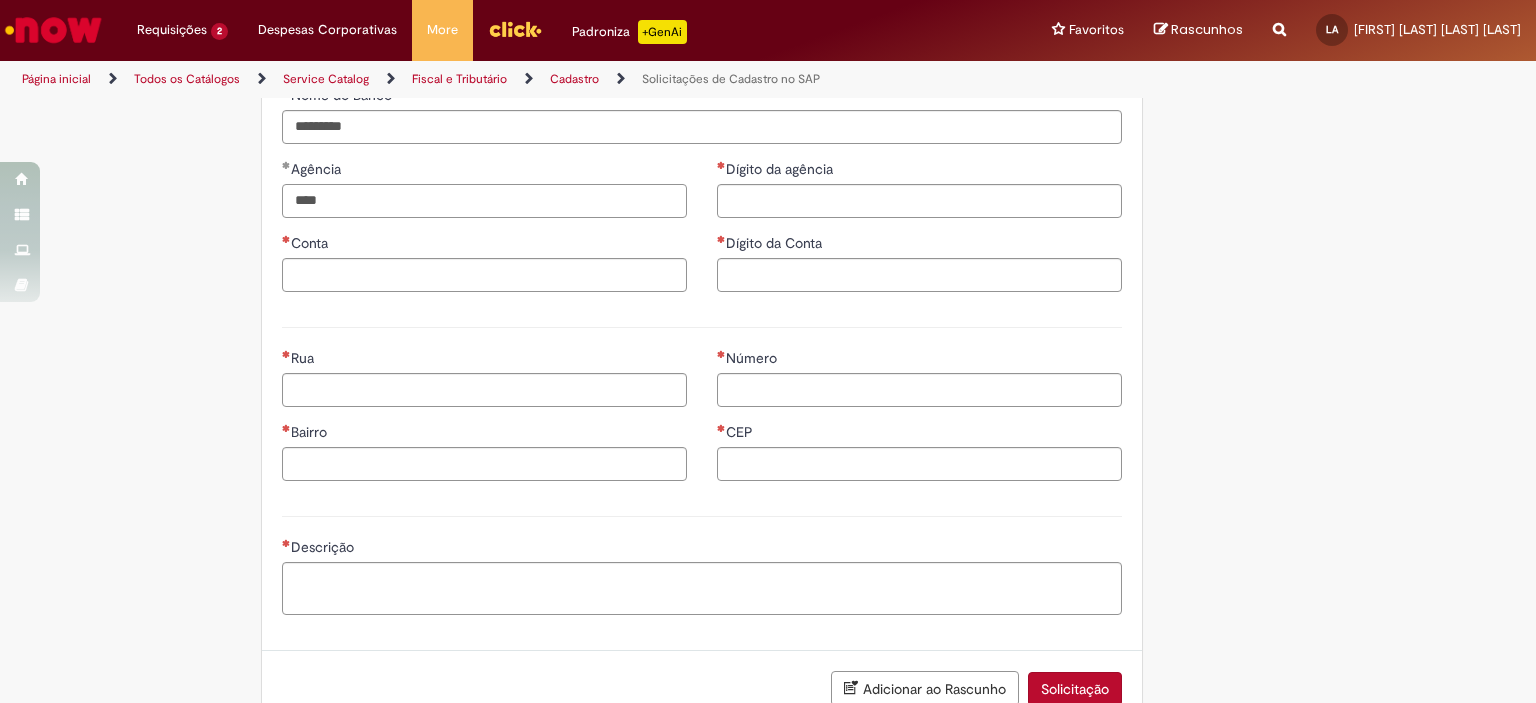 type on "****" 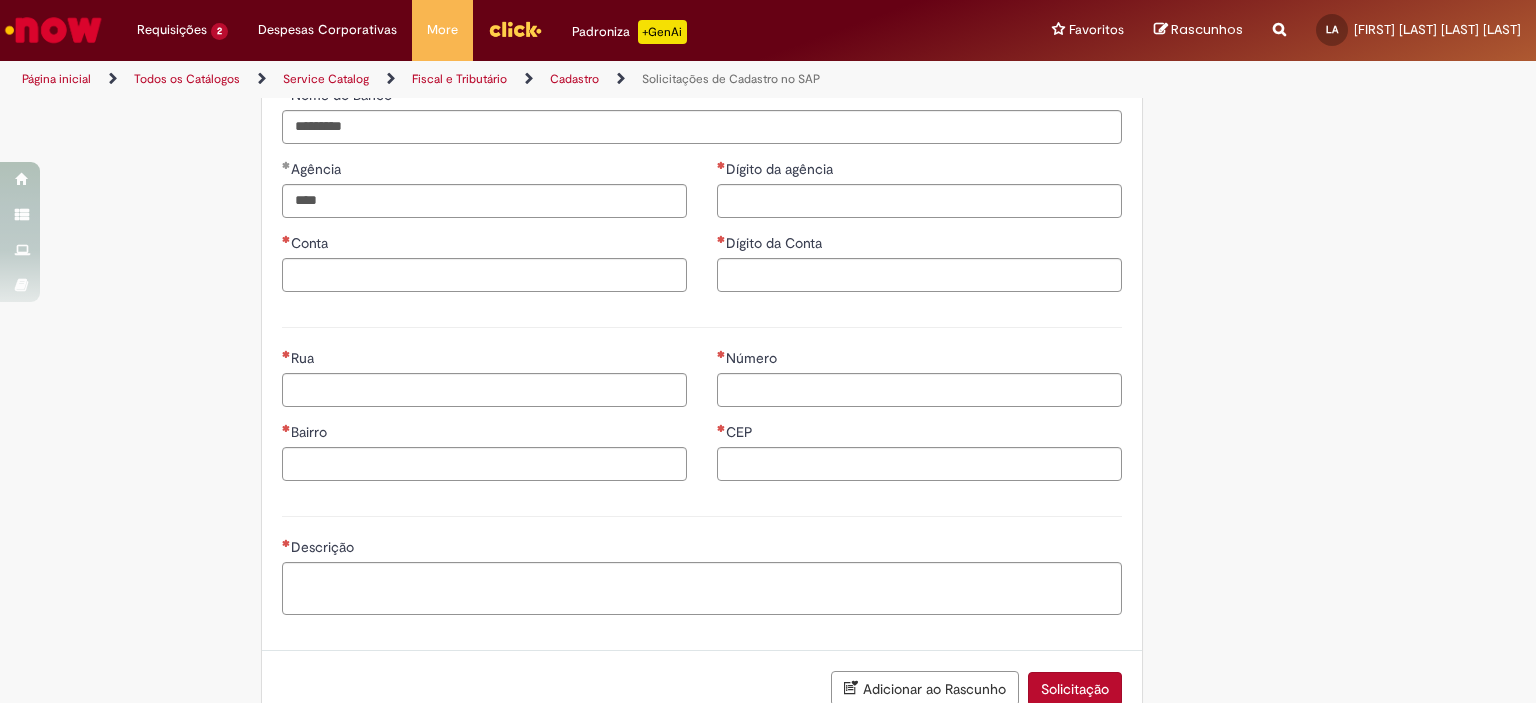 click on "Dígito da agência Dígito da Conta" at bounding box center [919, 233] 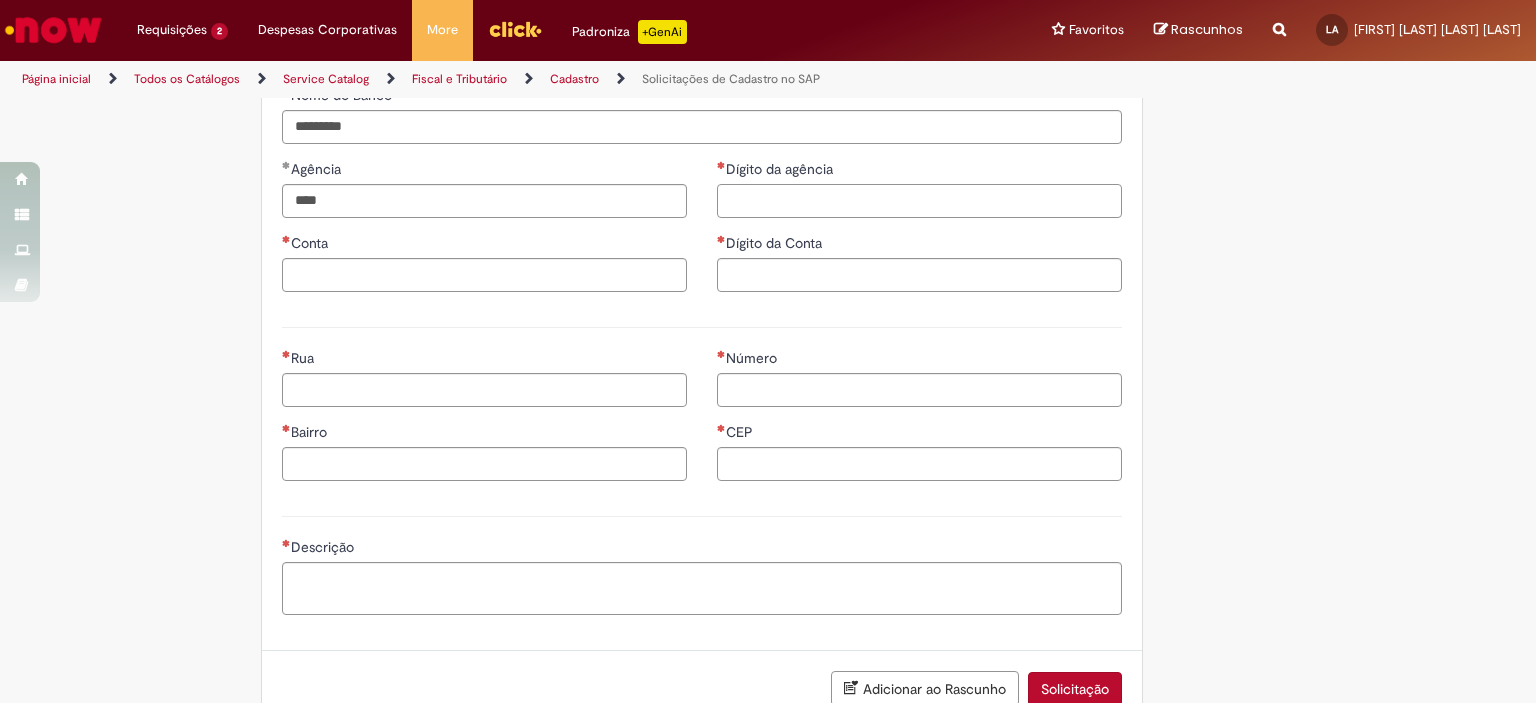 click on "Dígito da agência" at bounding box center (919, 201) 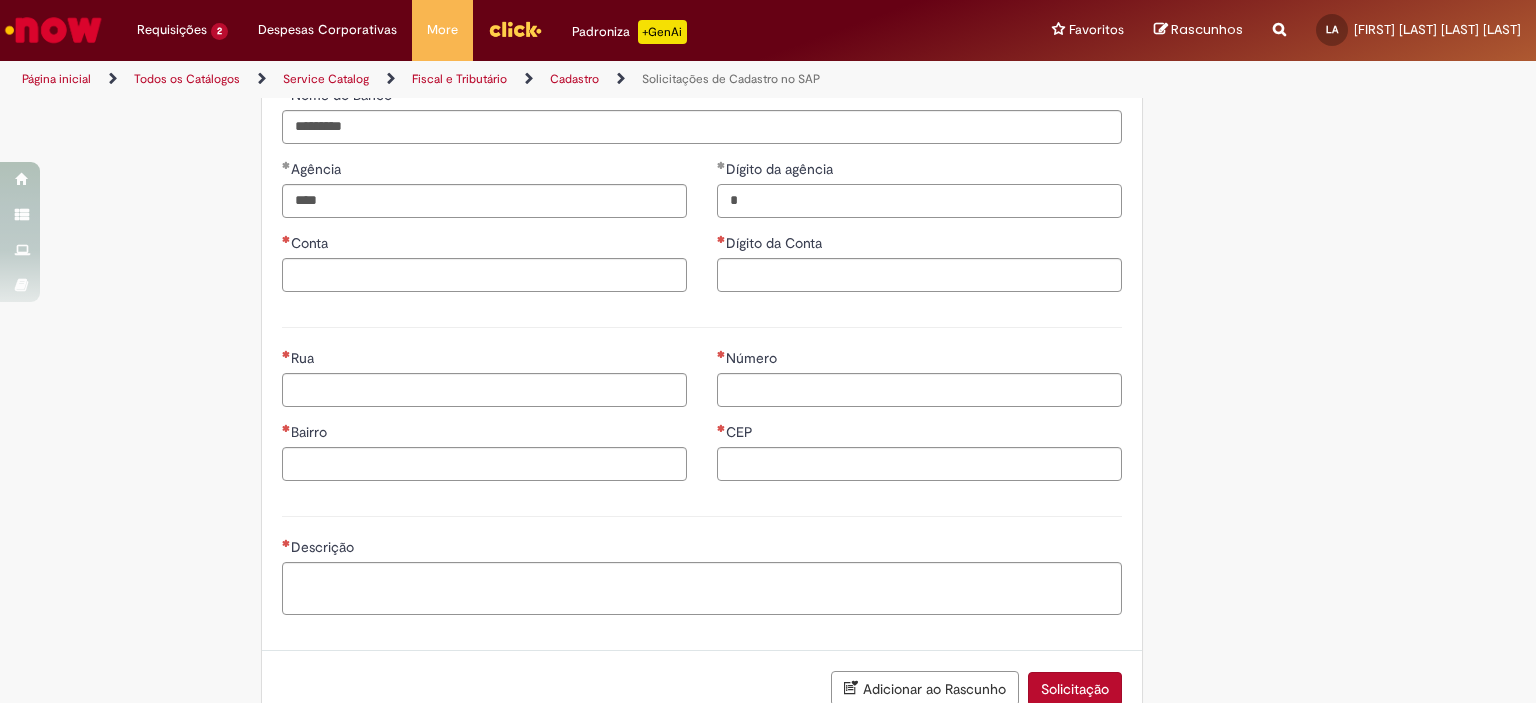type on "*" 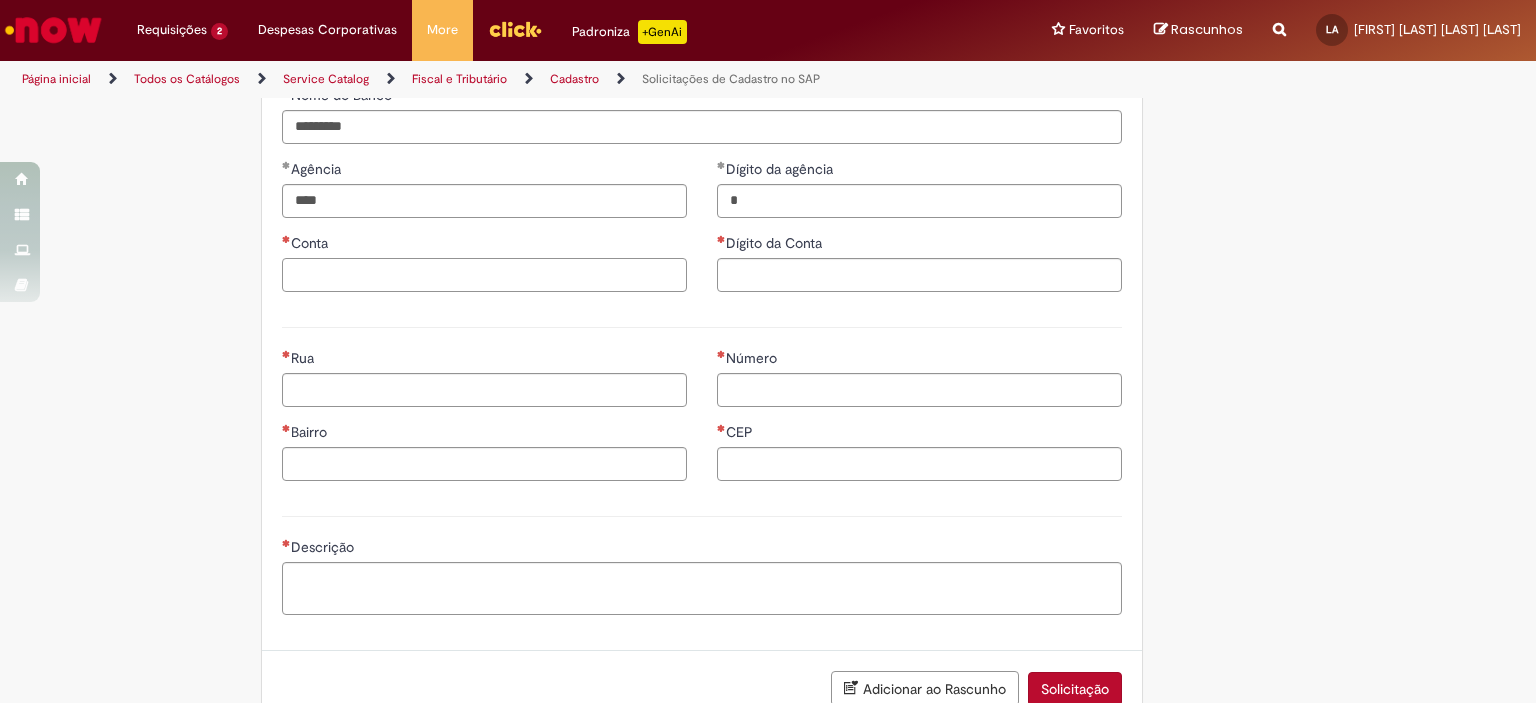 click on "Conta" at bounding box center (484, 275) 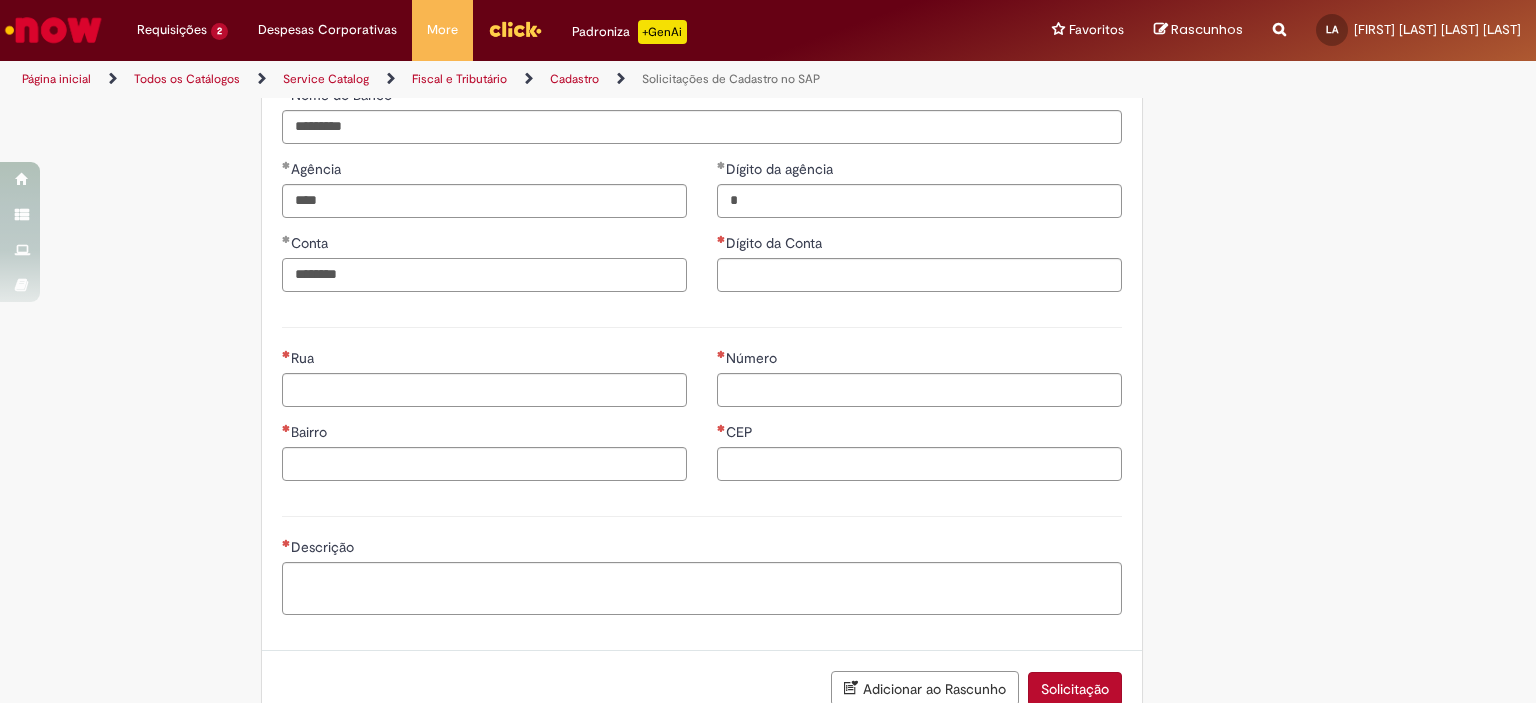 type on "********" 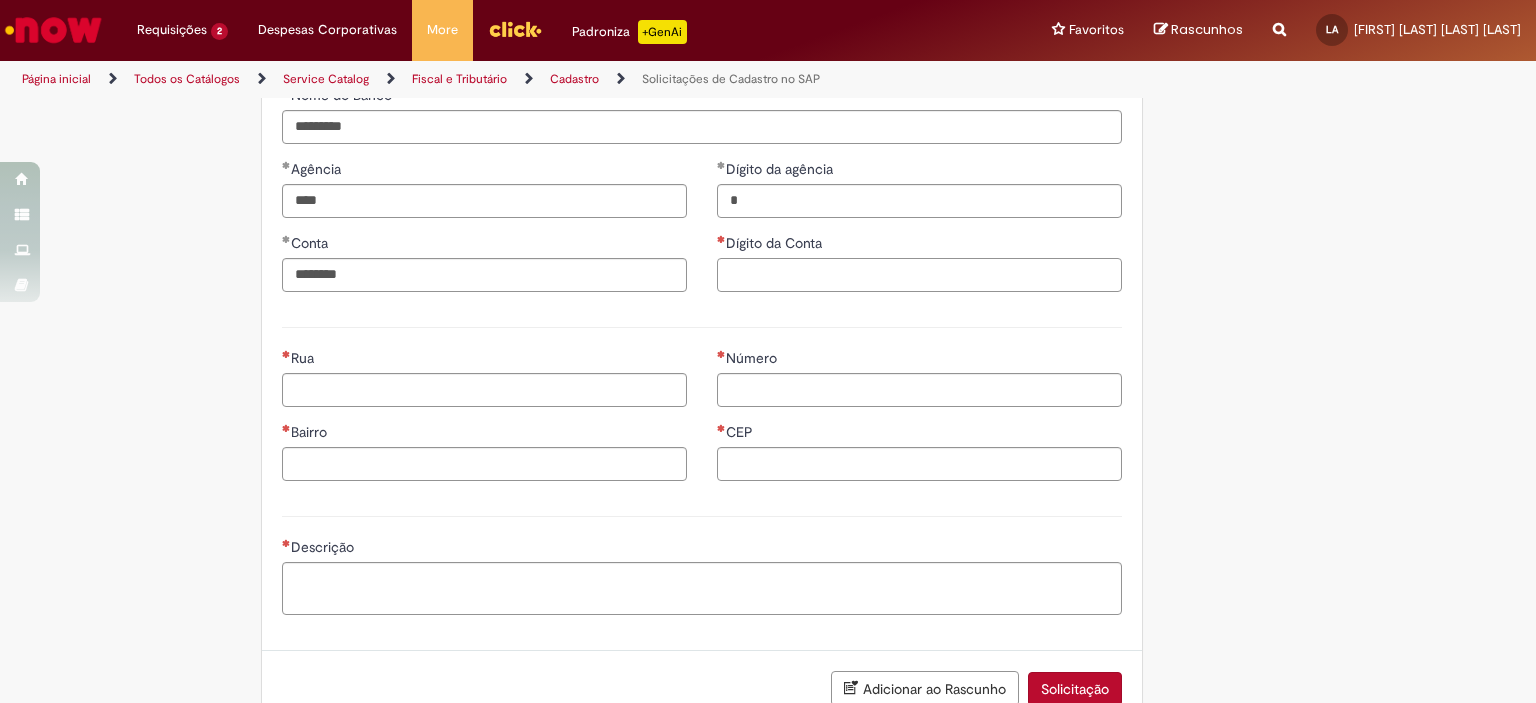 click on "Dígito da Conta" at bounding box center [919, 275] 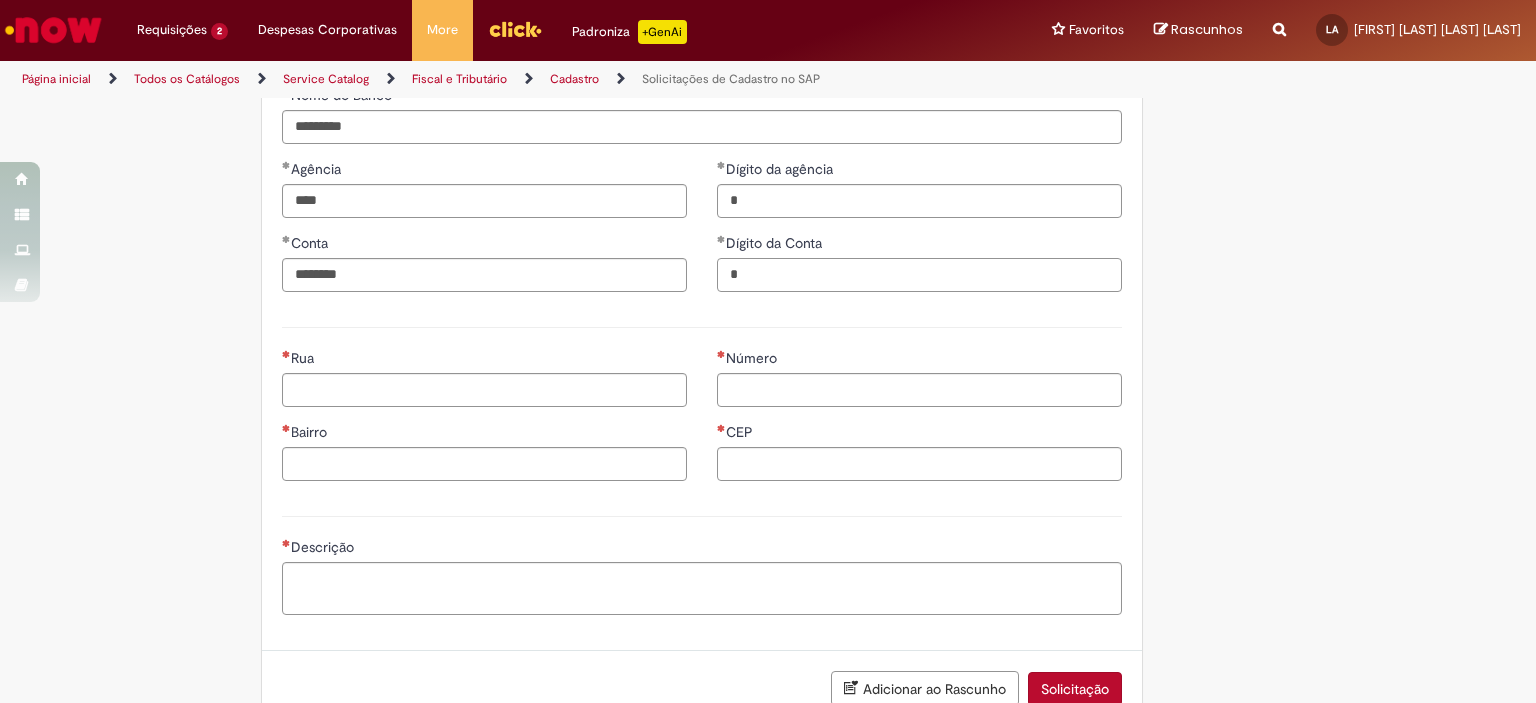 type on "*" 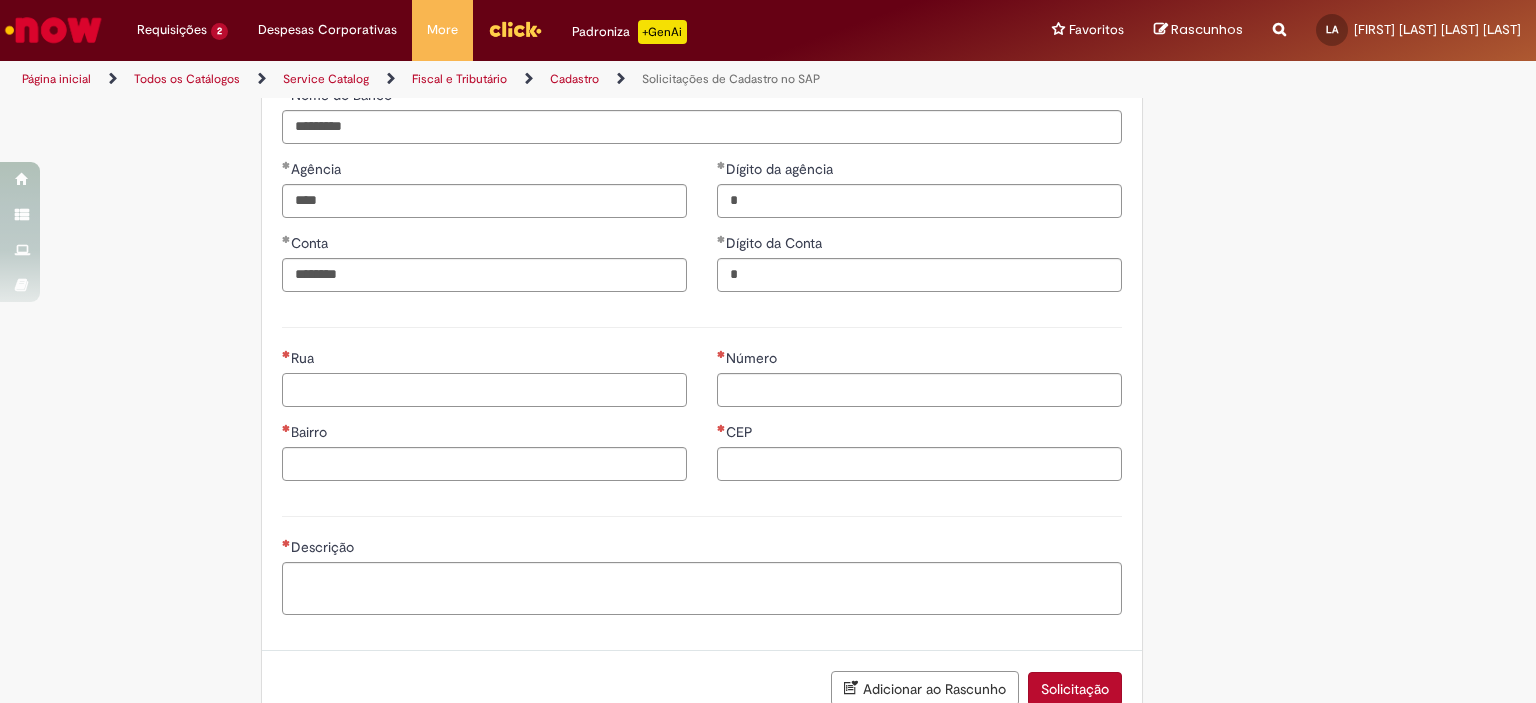 click on "Rua" at bounding box center [484, 390] 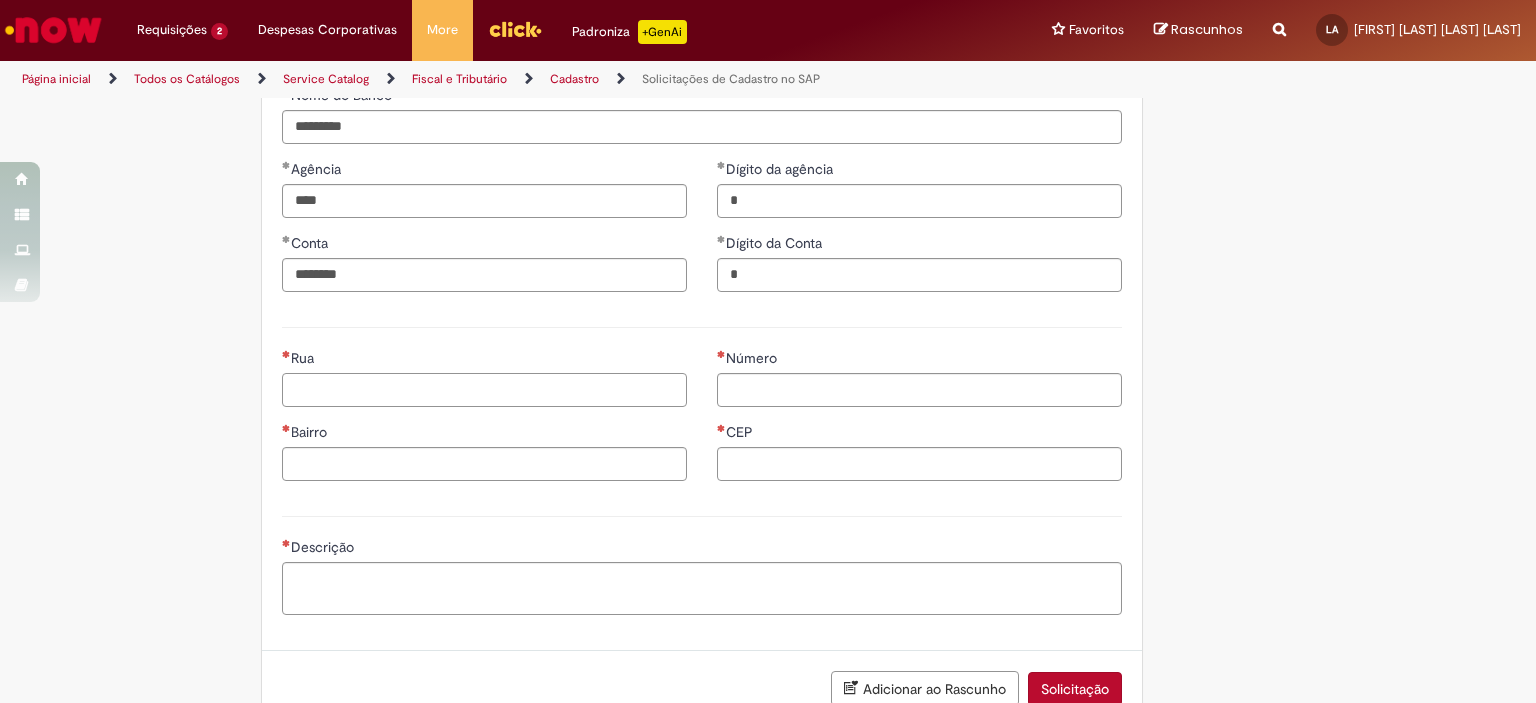 scroll, scrollTop: 587, scrollLeft: 0, axis: vertical 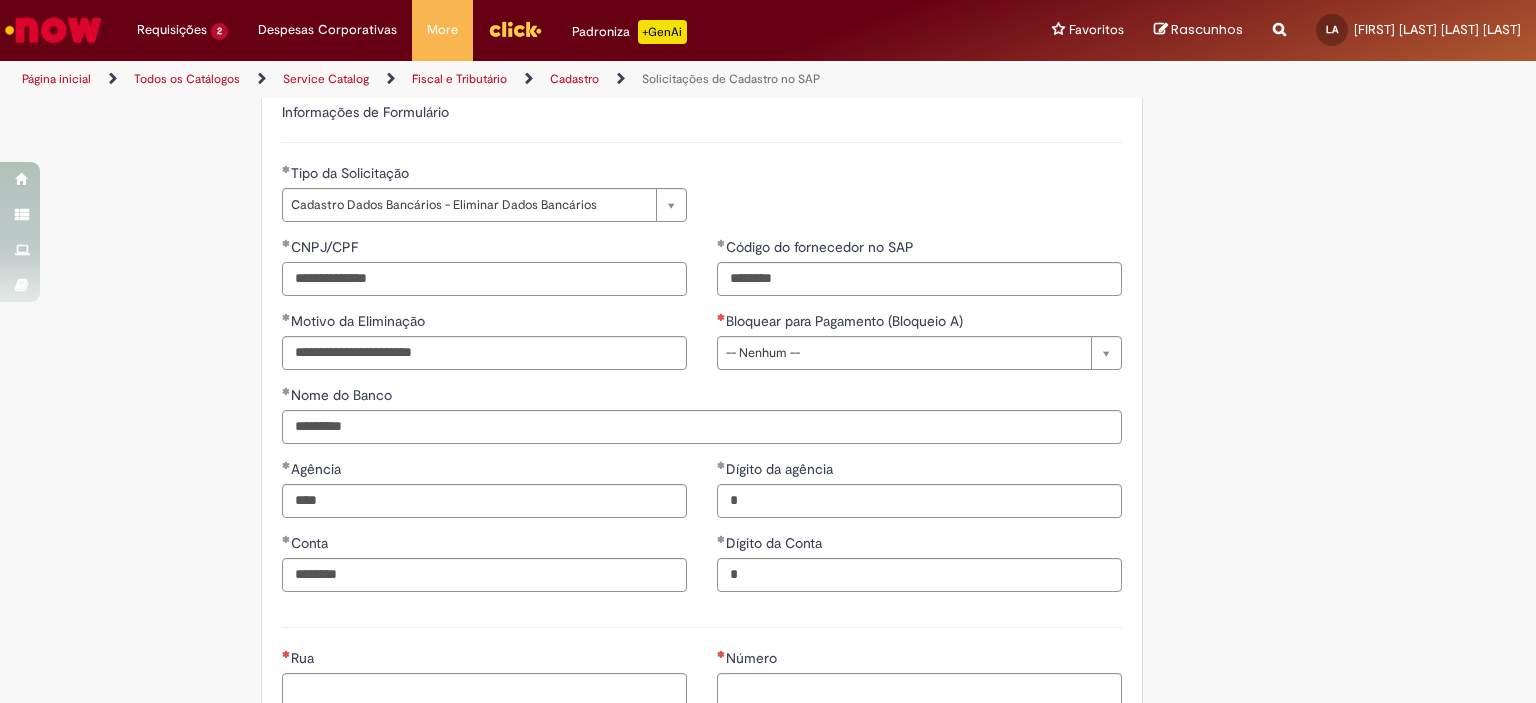 click on "**********" at bounding box center [484, 279] 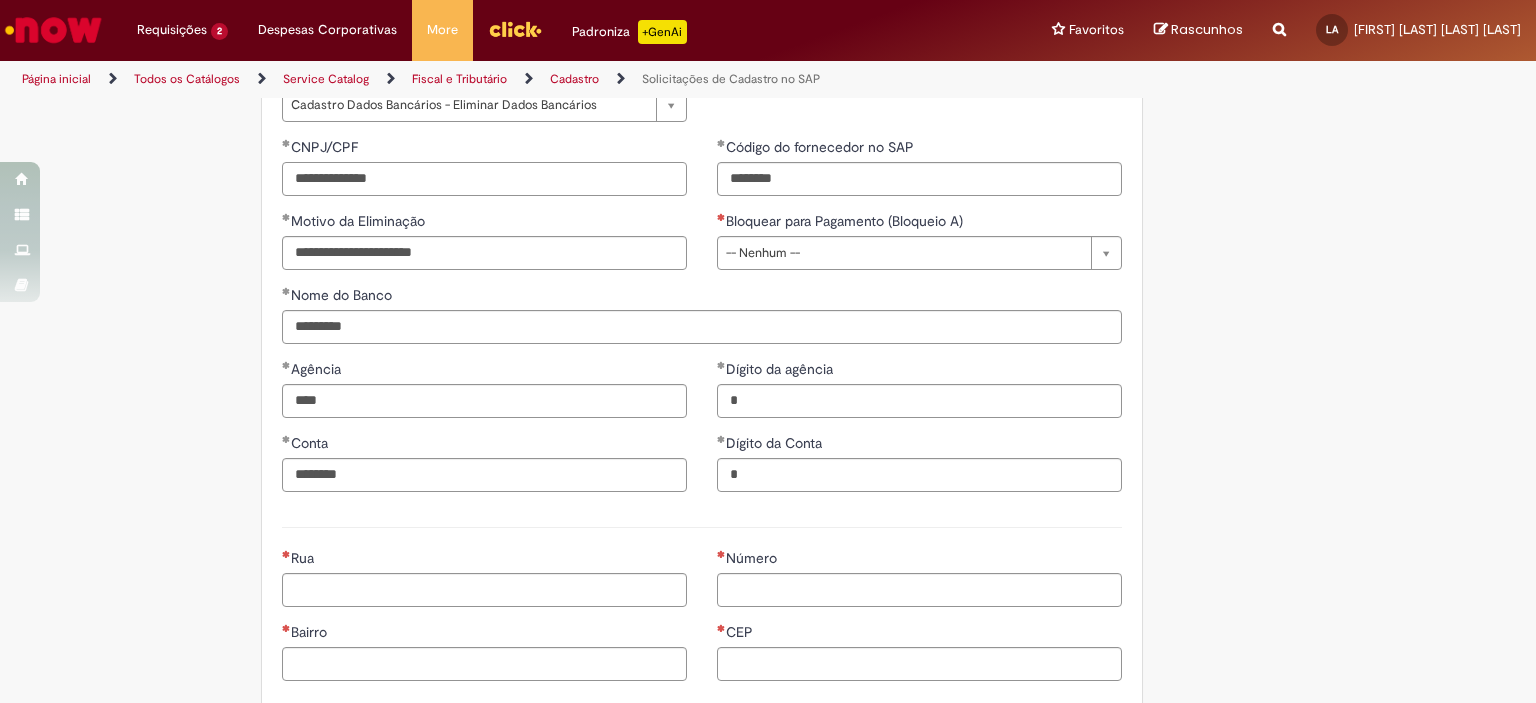 scroll, scrollTop: 787, scrollLeft: 0, axis: vertical 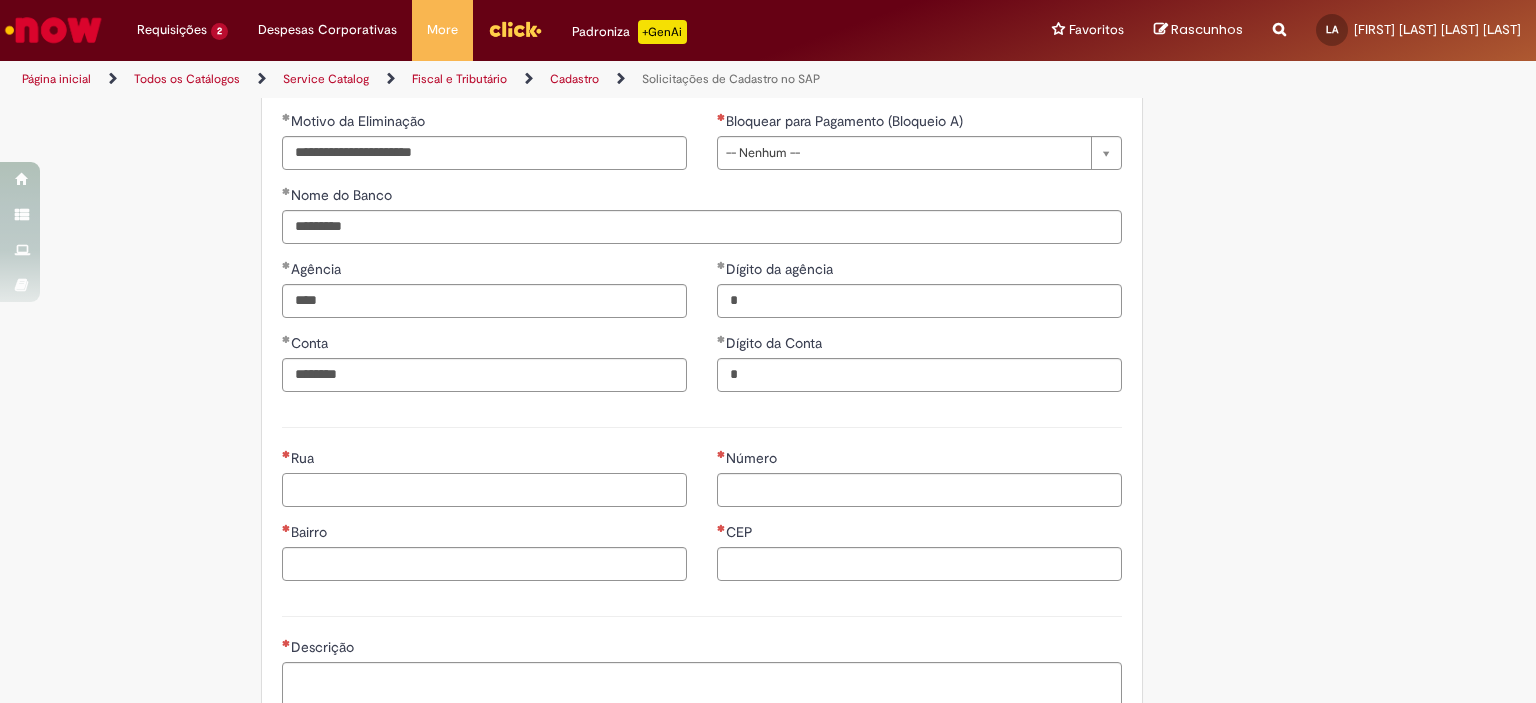 click on "Rua" at bounding box center [484, 490] 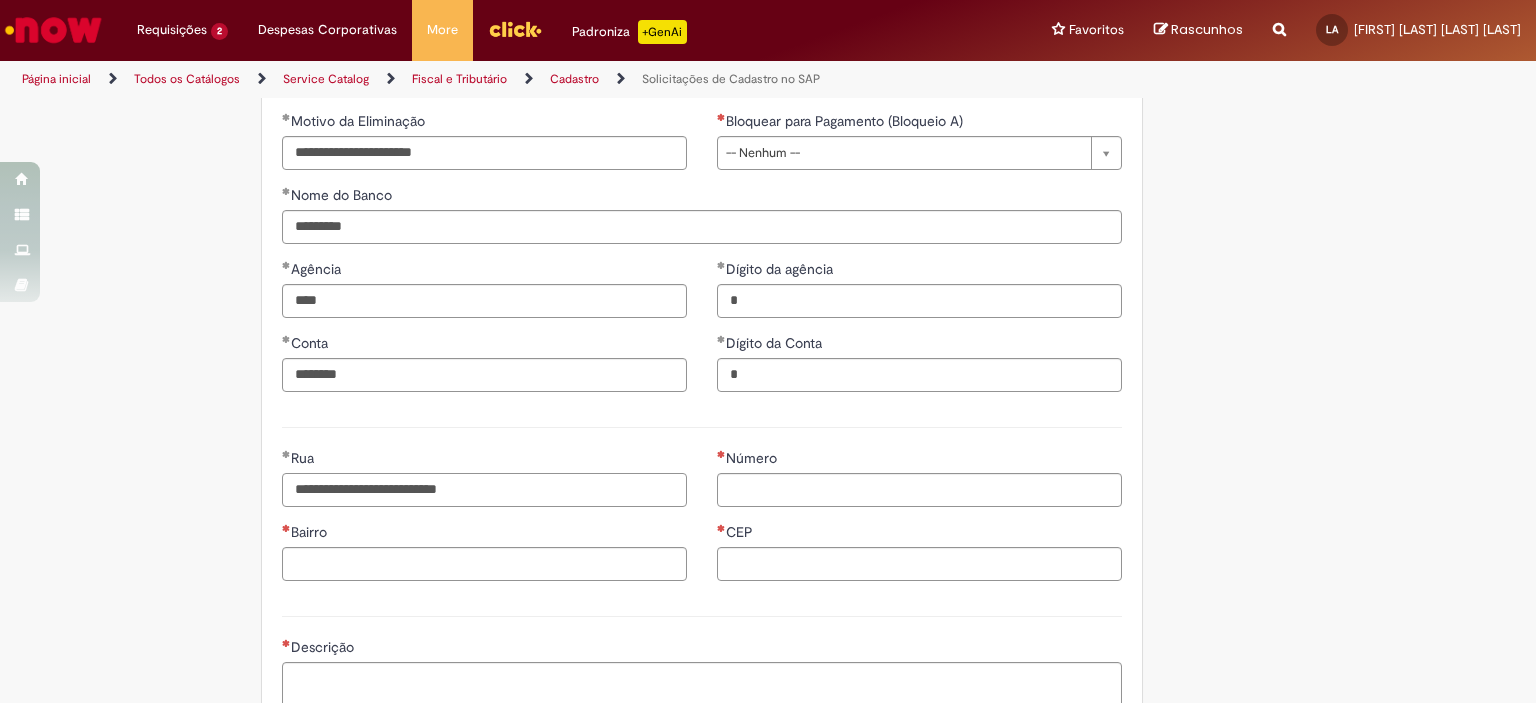 type on "**********" 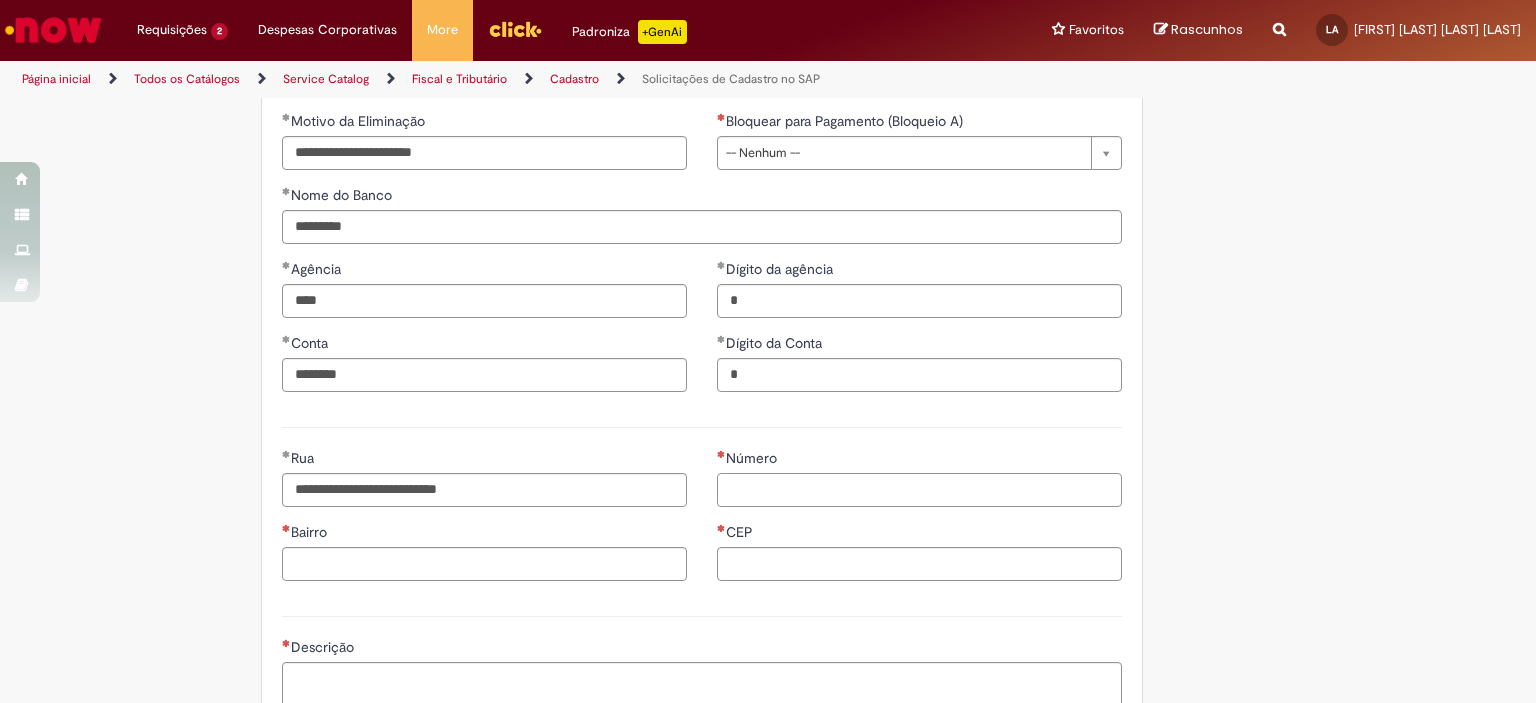 click on "Número" at bounding box center (919, 490) 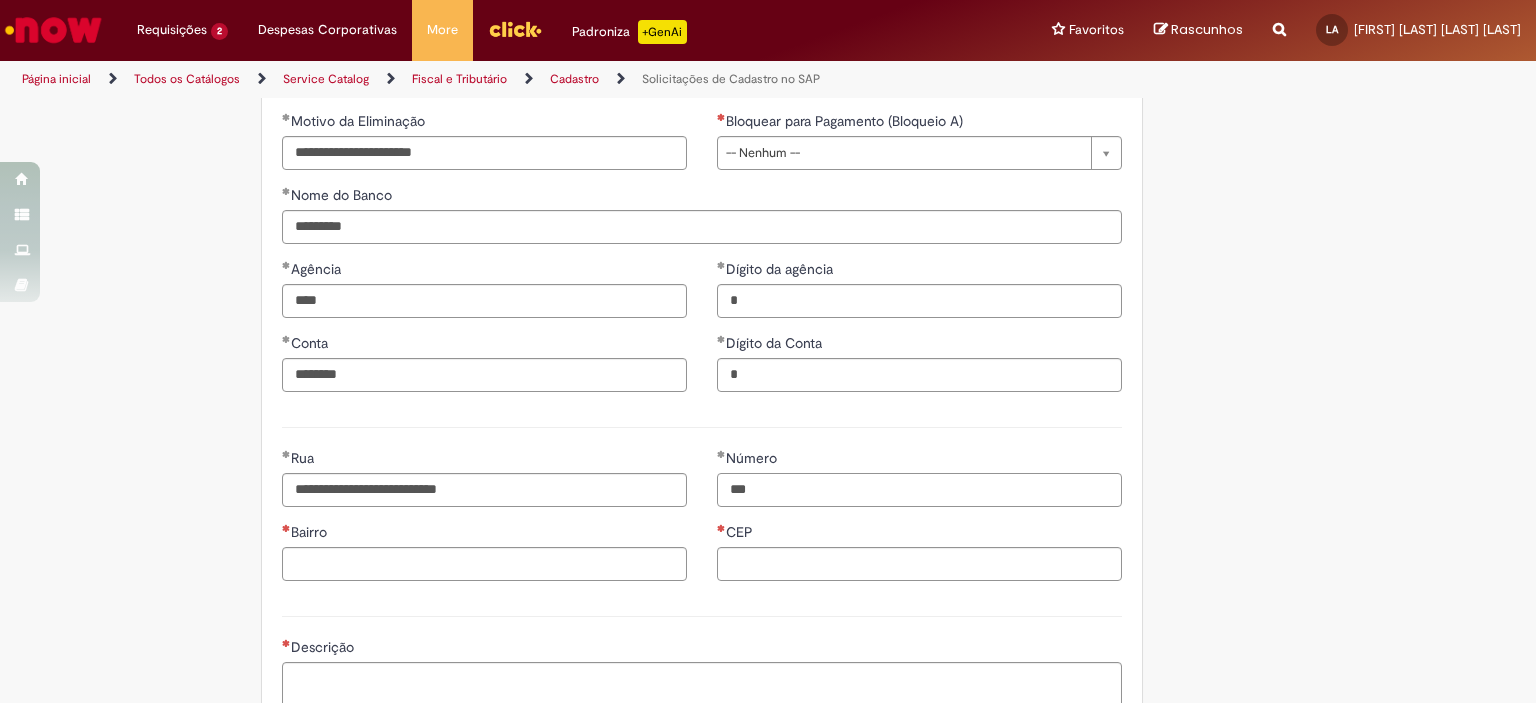 type on "***" 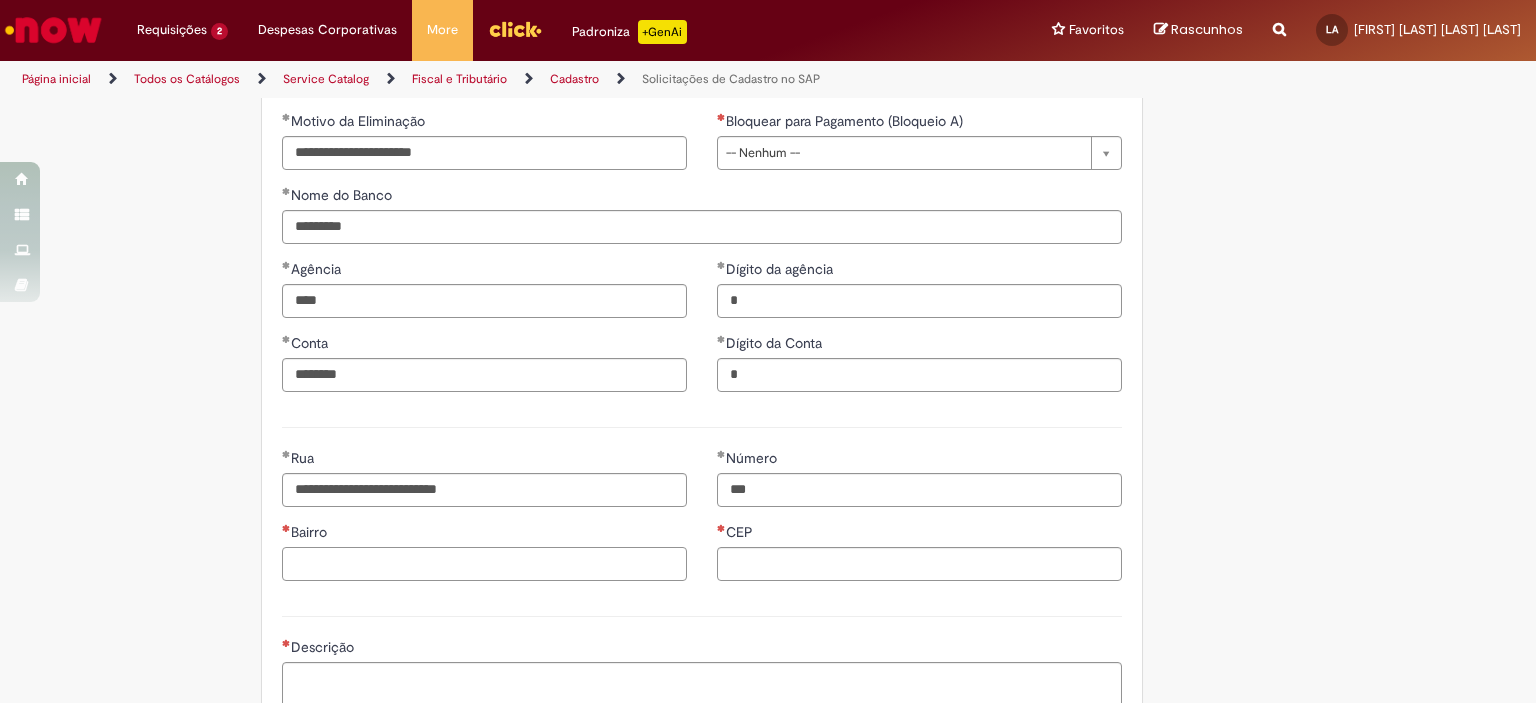 click on "Bairro" at bounding box center [484, 564] 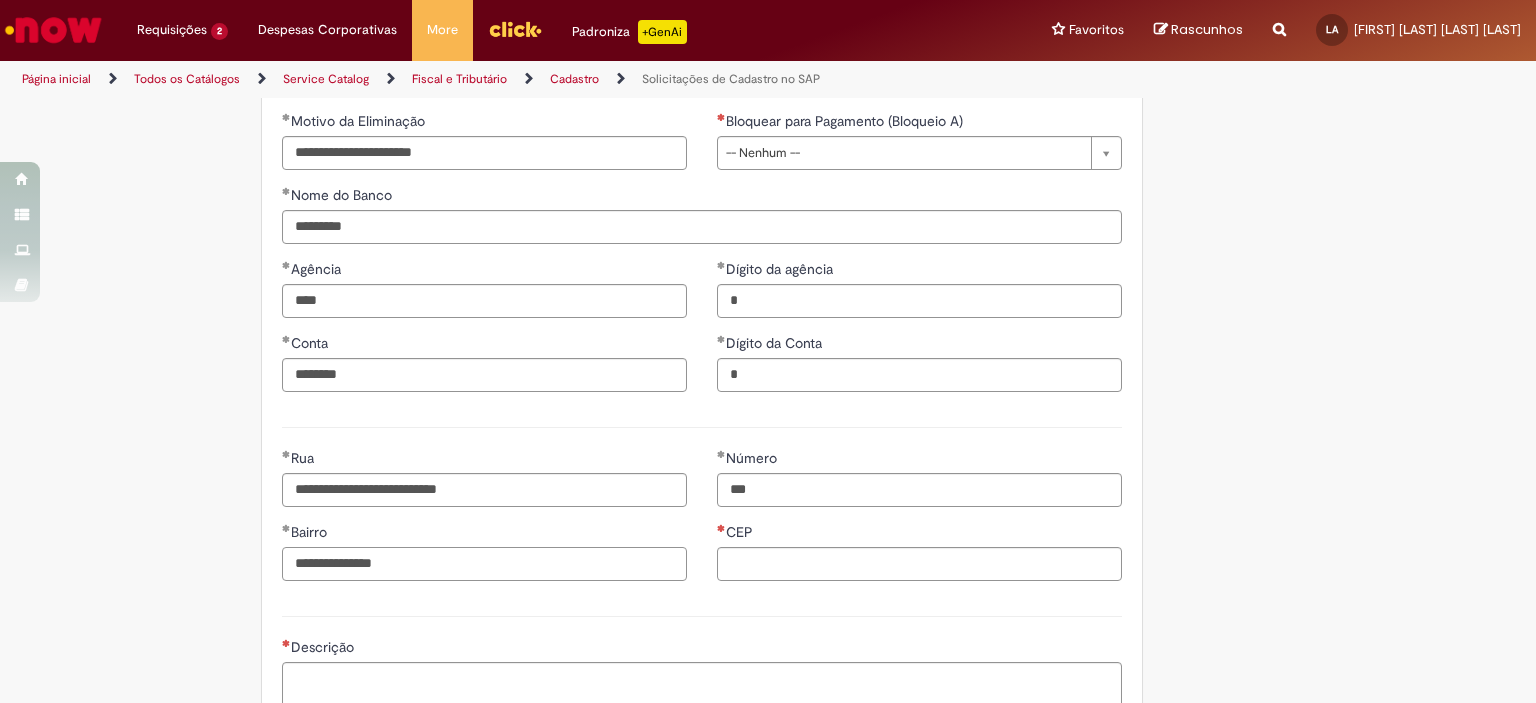 type on "**********" 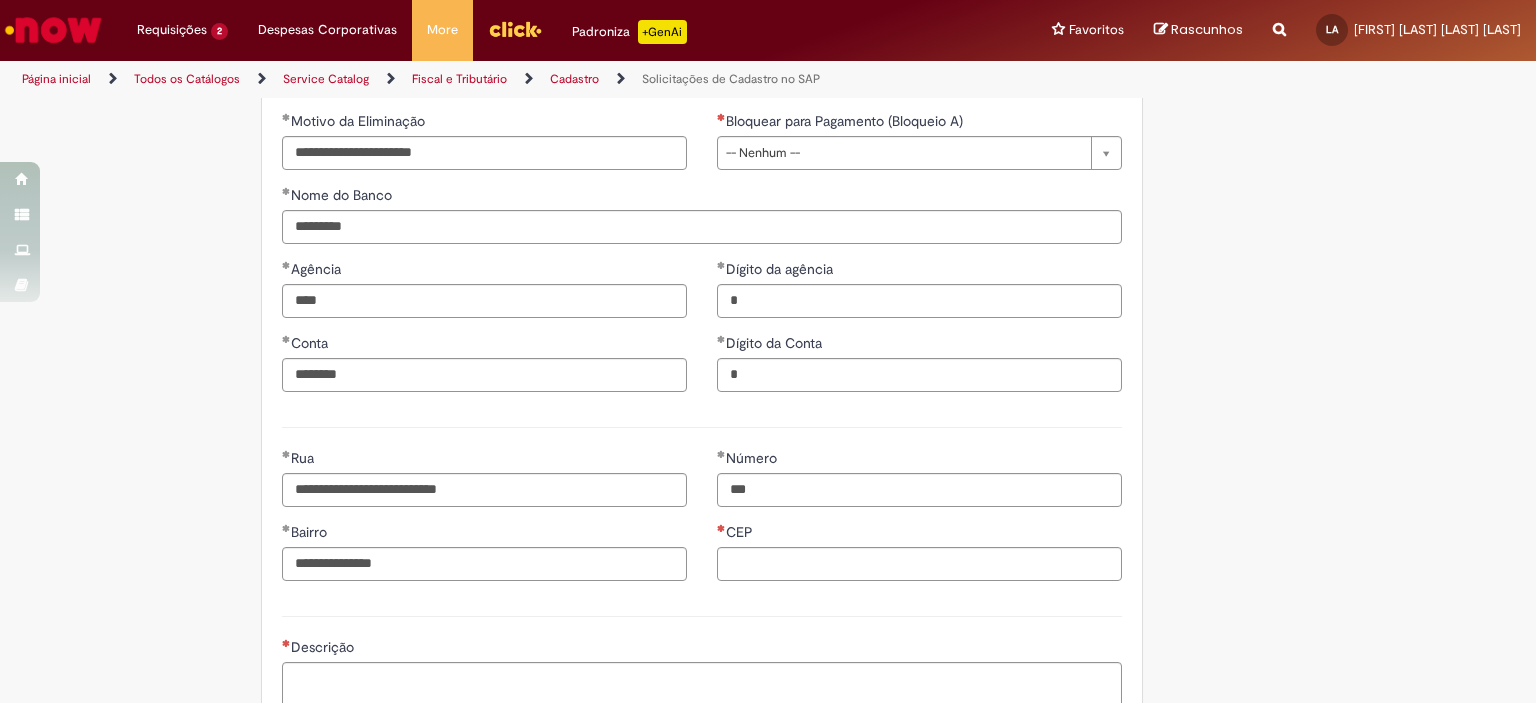 click on "Número *** CEP" at bounding box center [919, 522] 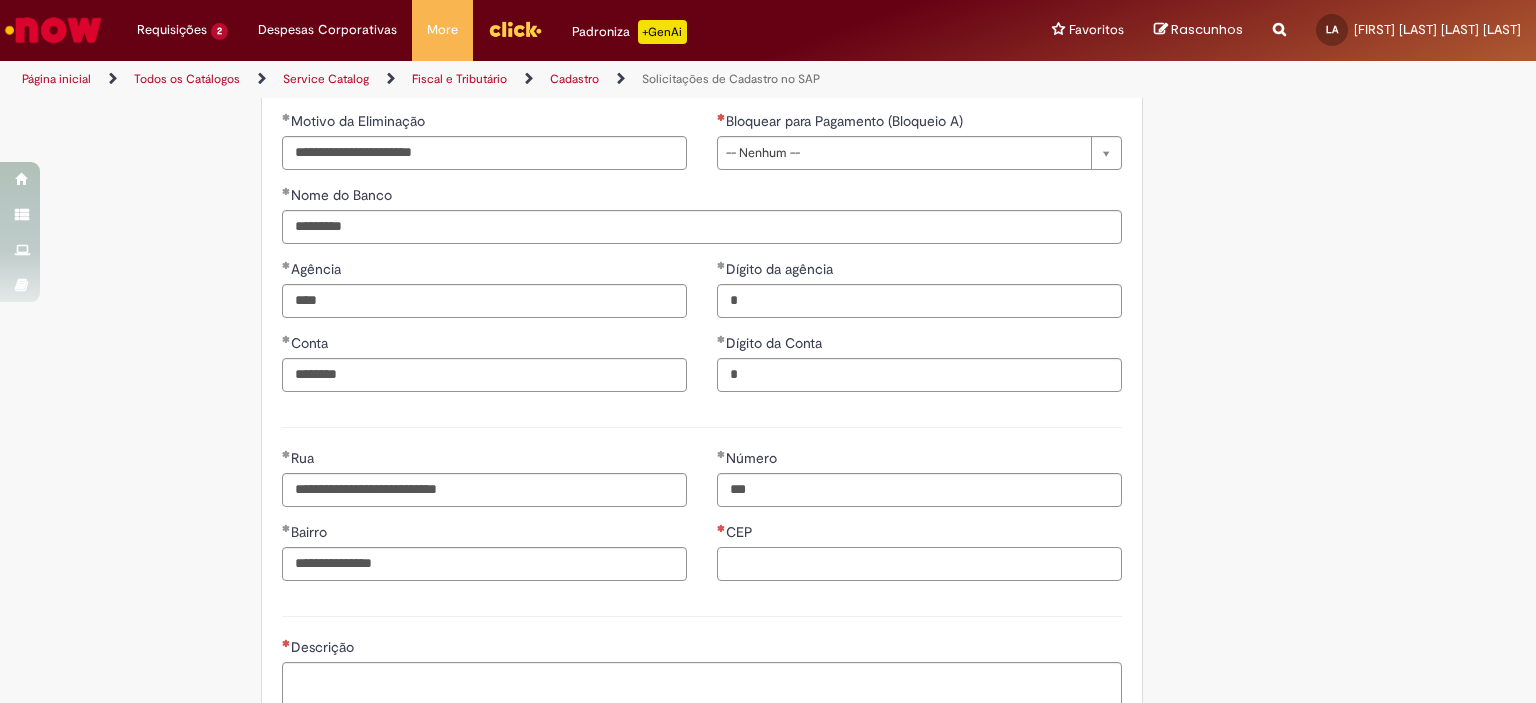 click on "CEP" at bounding box center (919, 564) 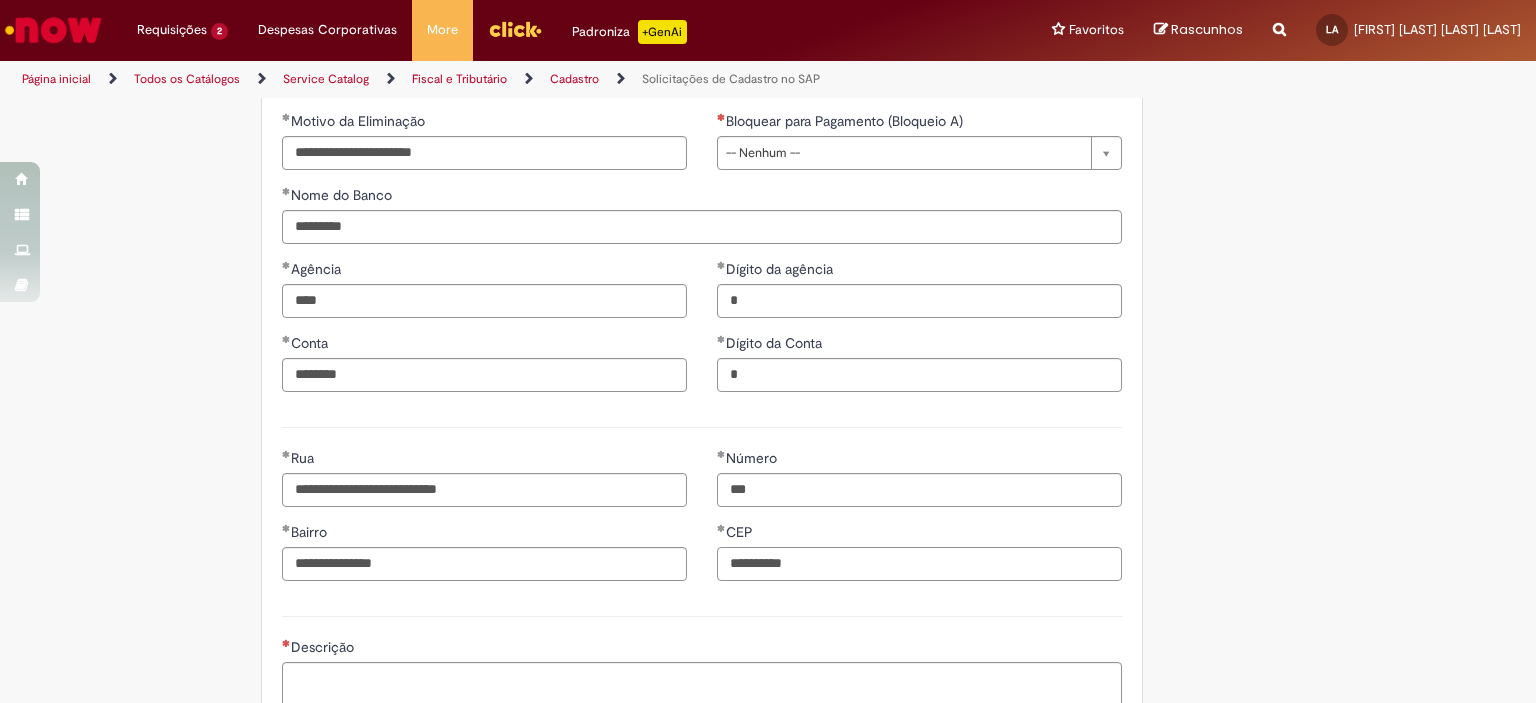 scroll, scrollTop: 987, scrollLeft: 0, axis: vertical 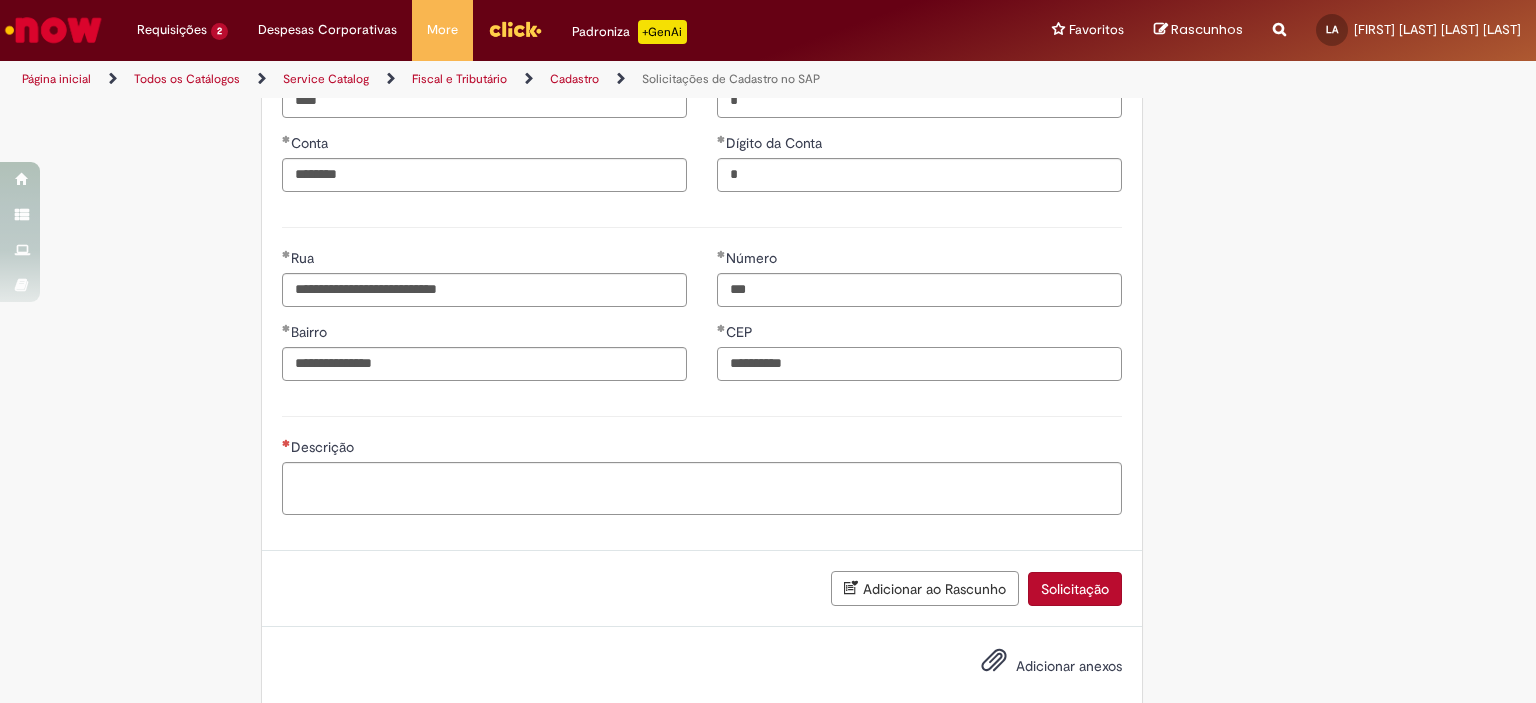 type on "**********" 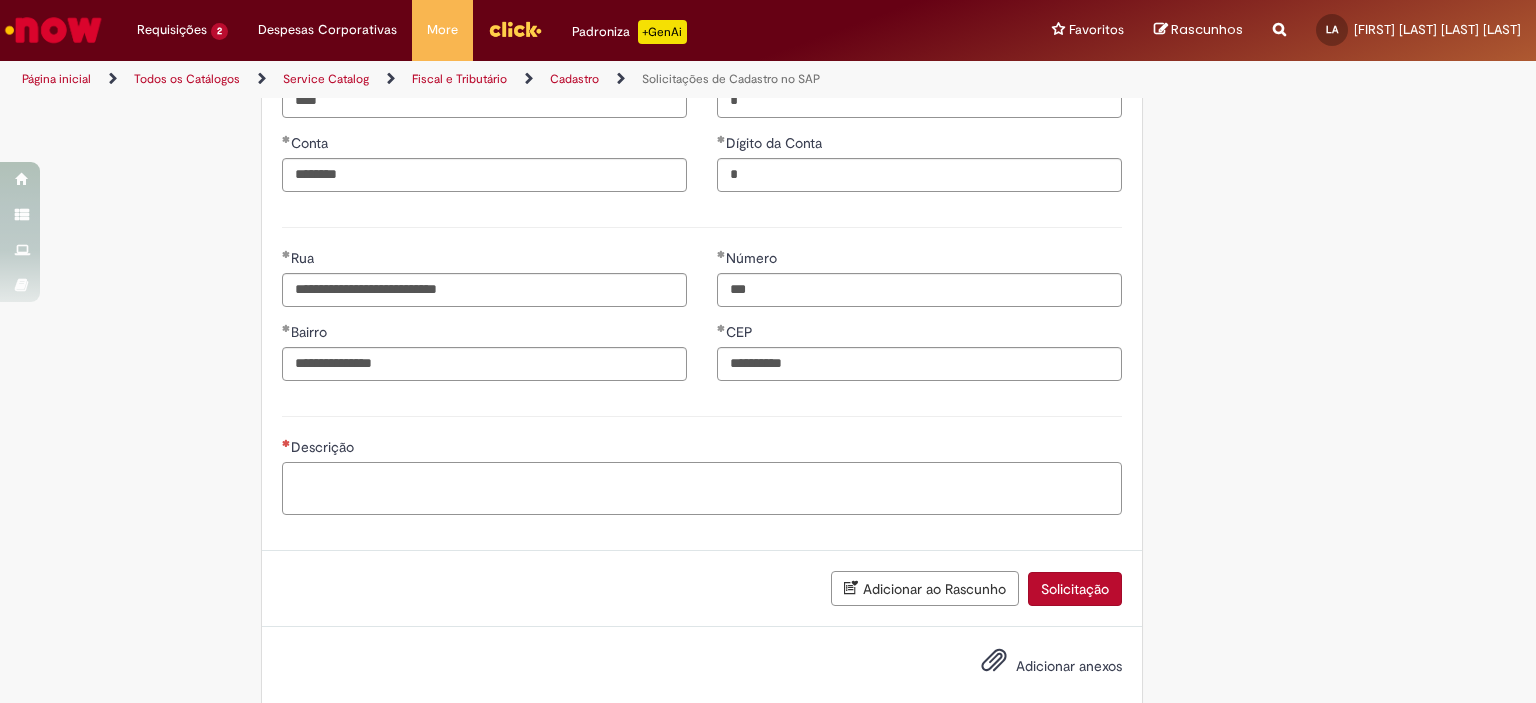 click on "Descrição" at bounding box center (702, 489) 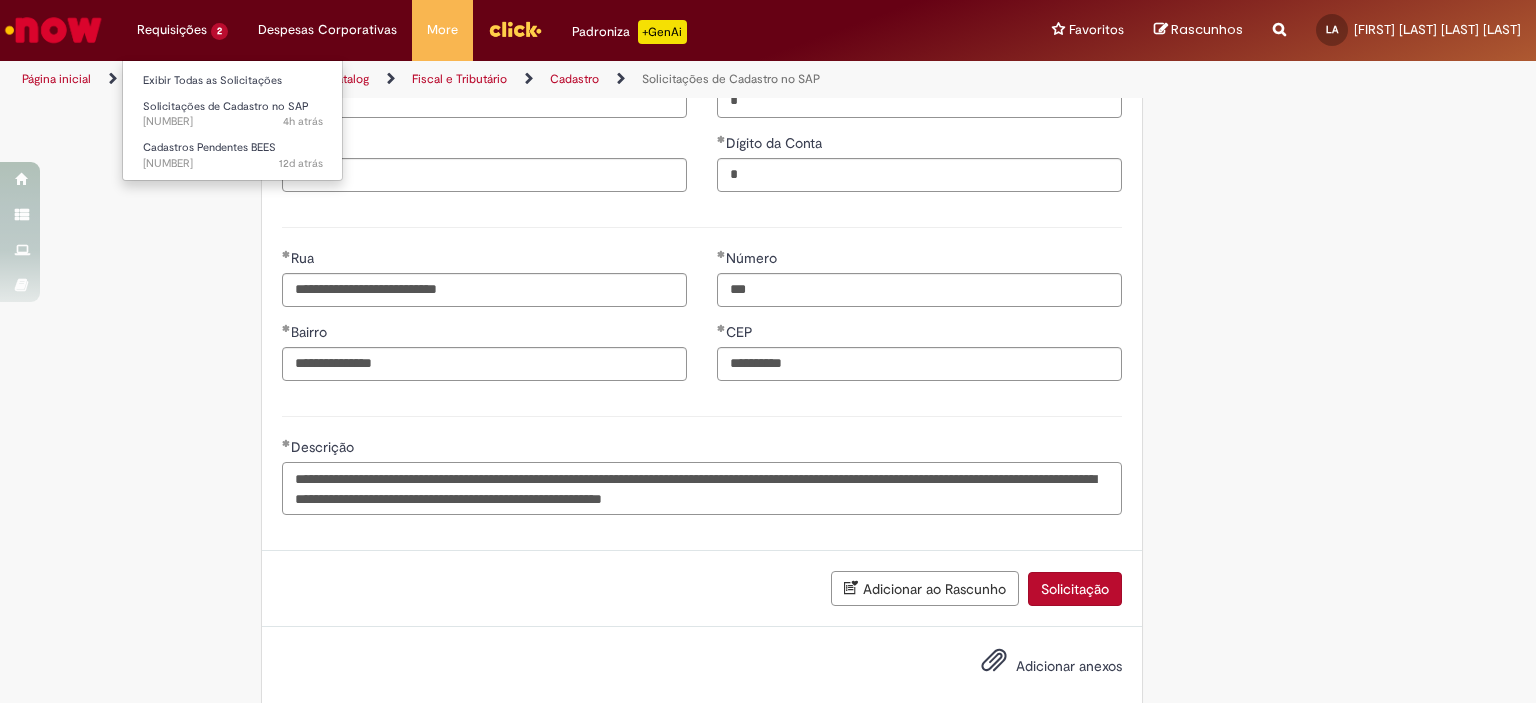 type on "**********" 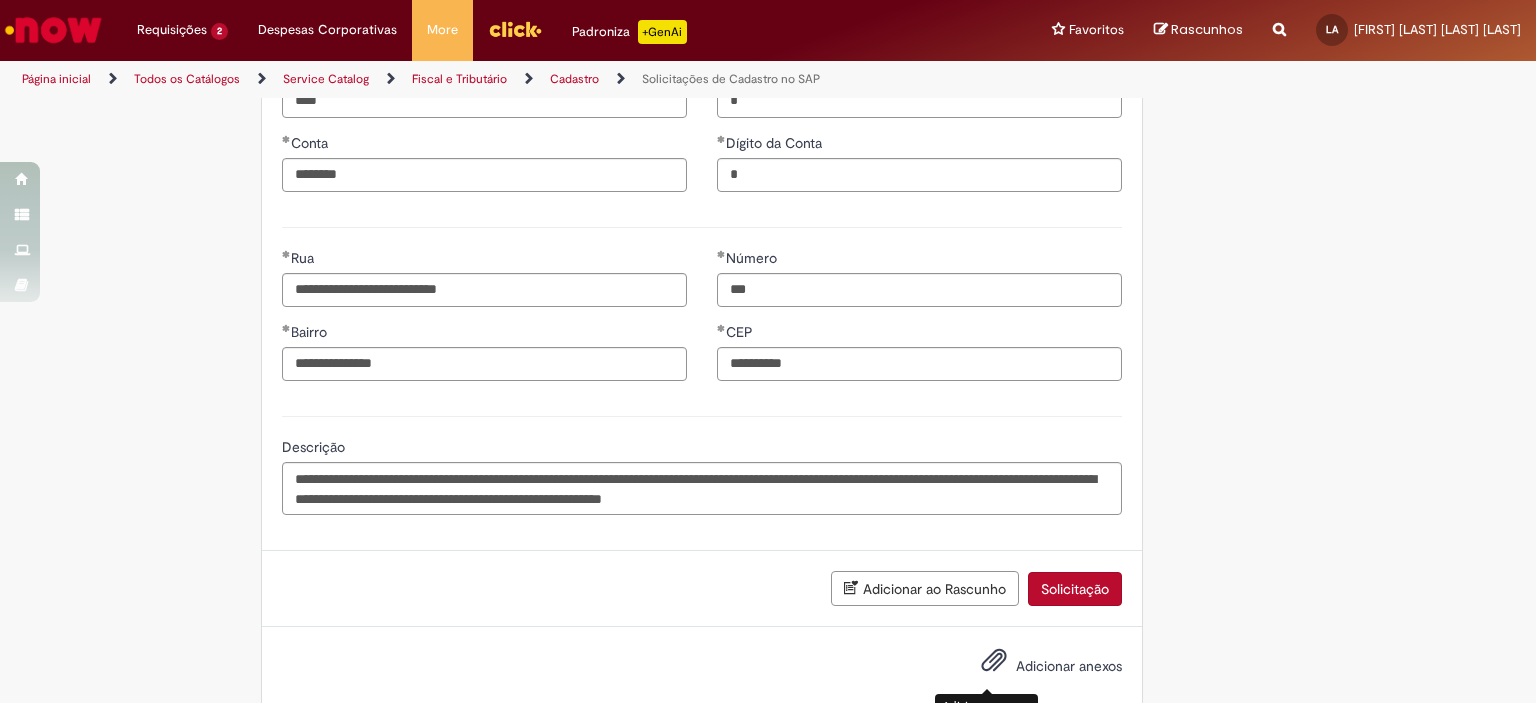 click at bounding box center [994, 661] 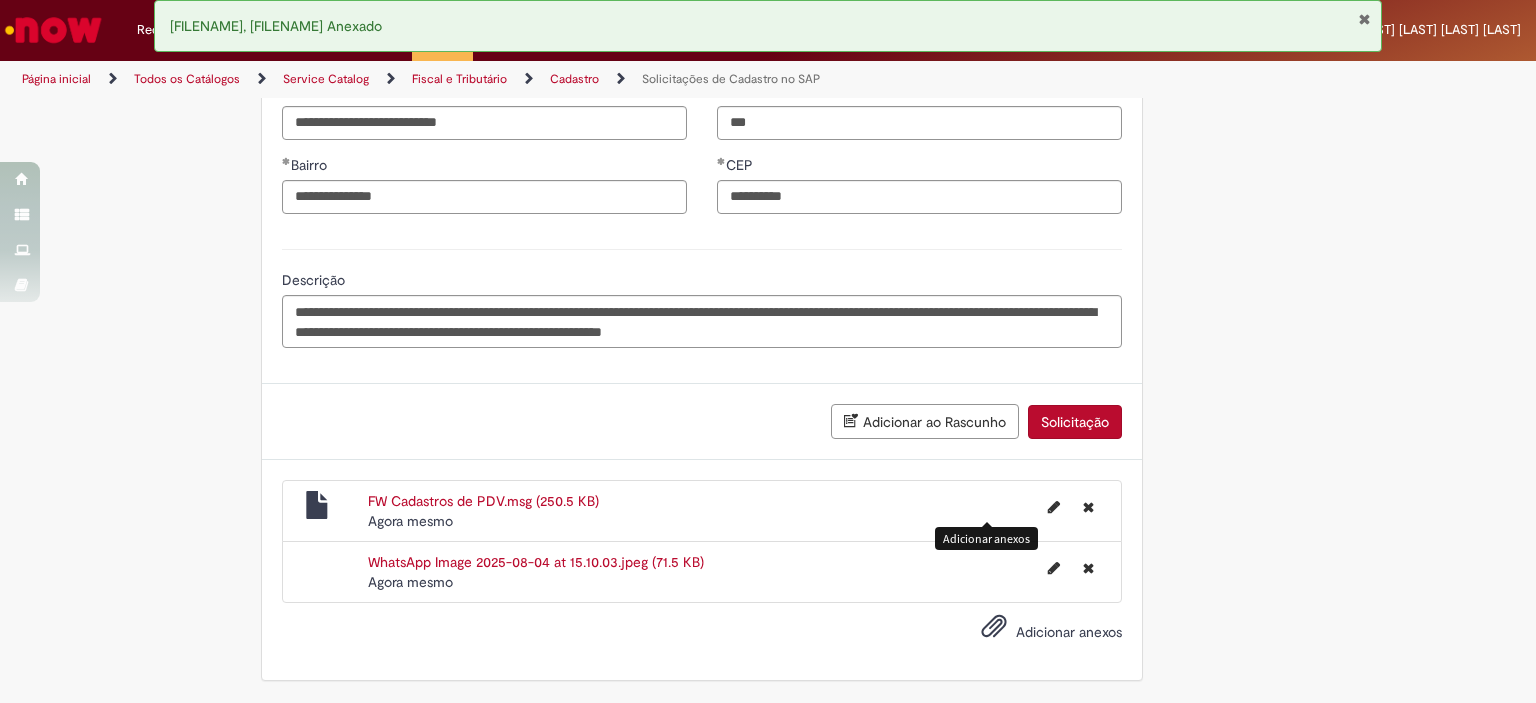 scroll, scrollTop: 1195, scrollLeft: 0, axis: vertical 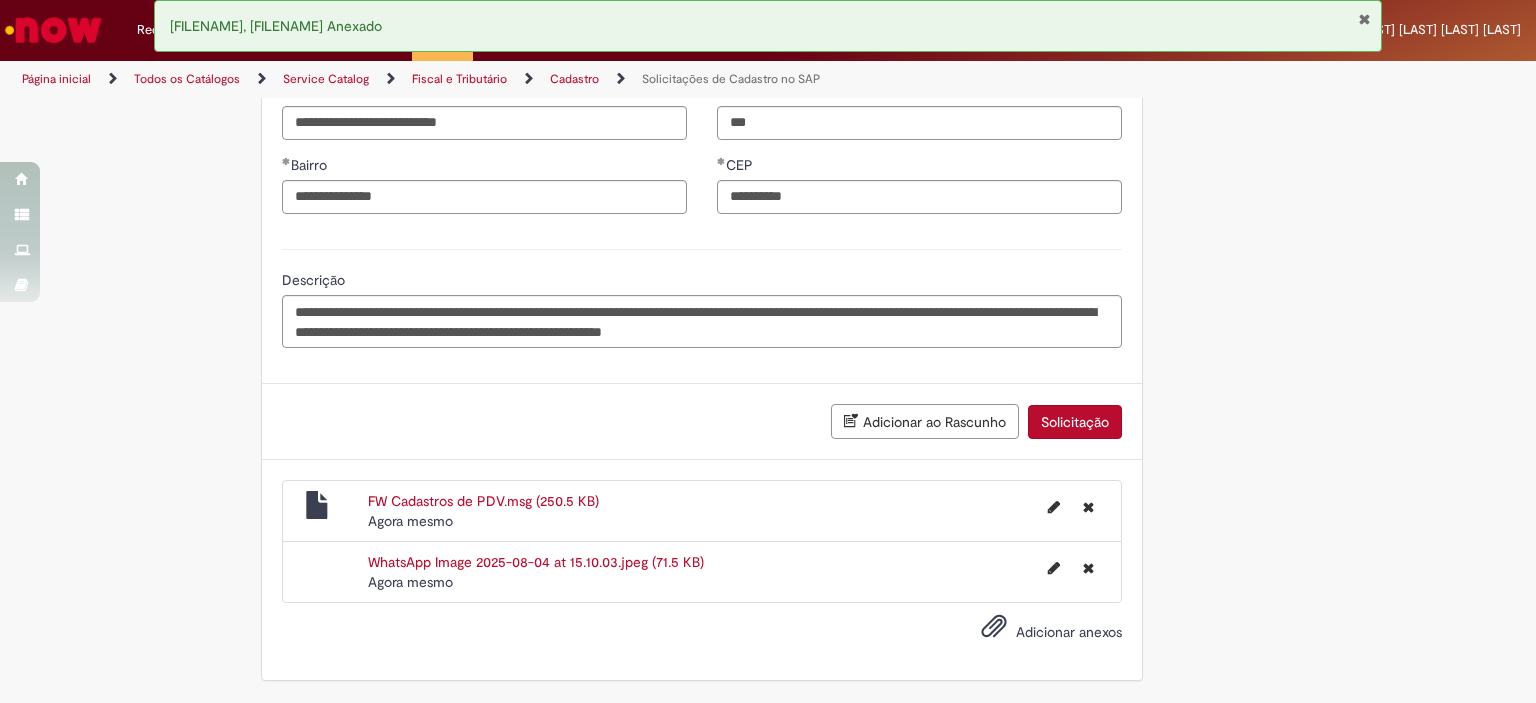 click on "Solicitação" at bounding box center [1075, 422] 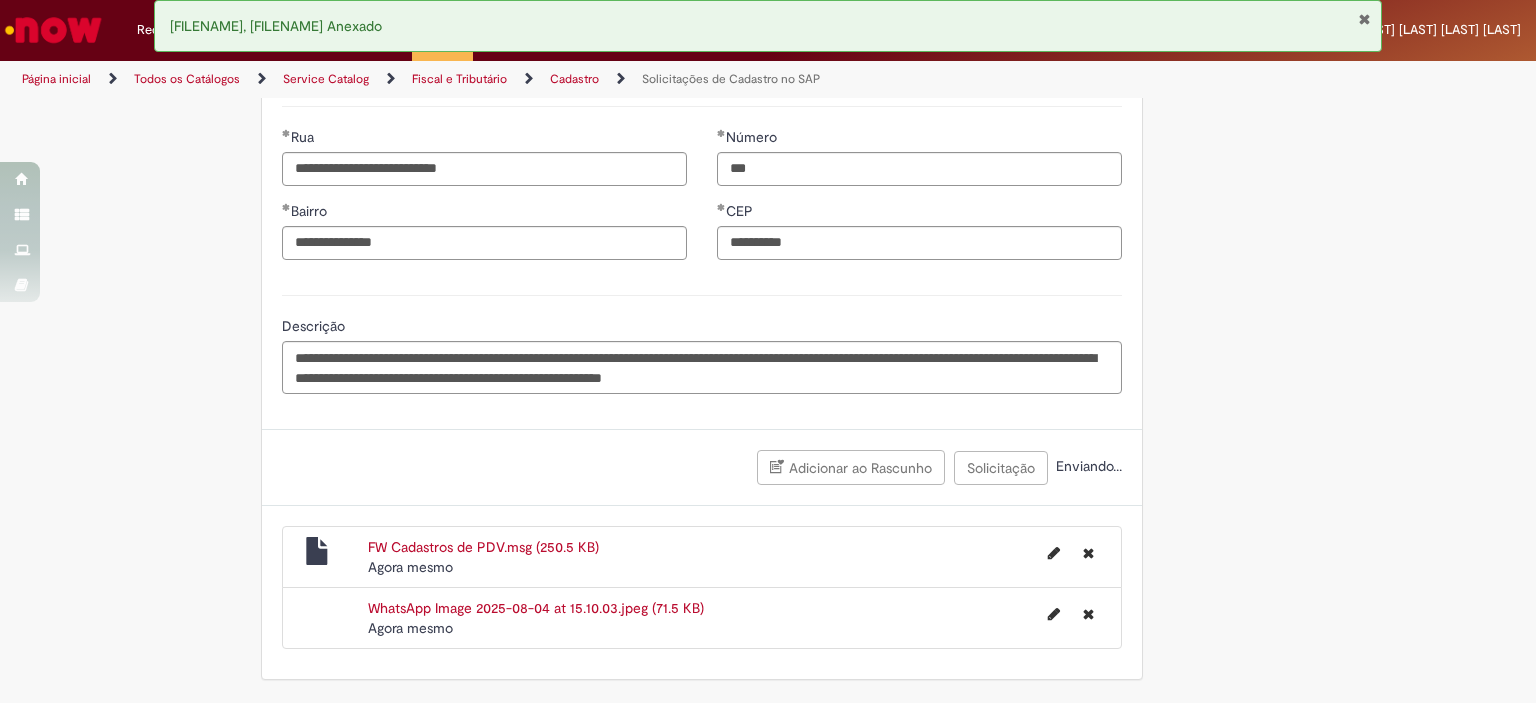 scroll, scrollTop: 521, scrollLeft: 0, axis: vertical 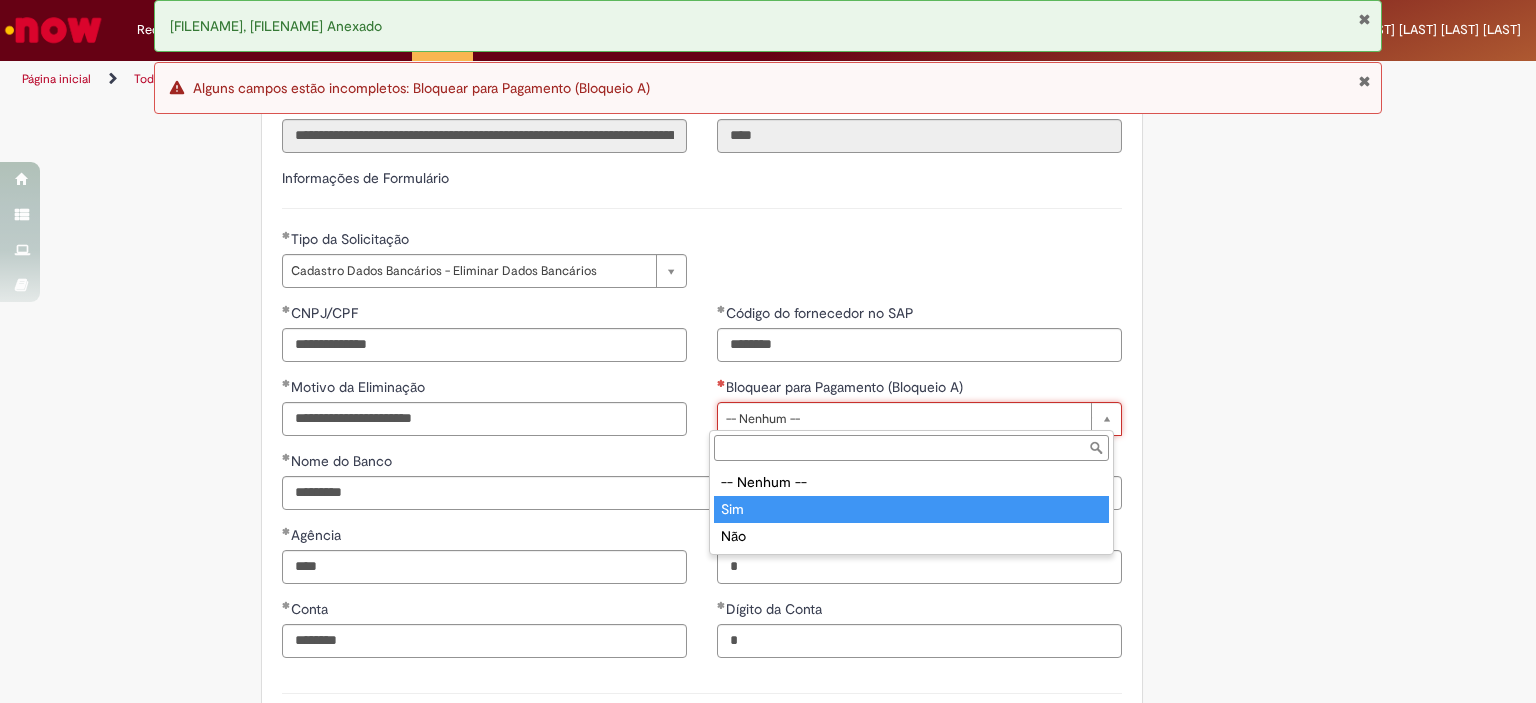 type on "***" 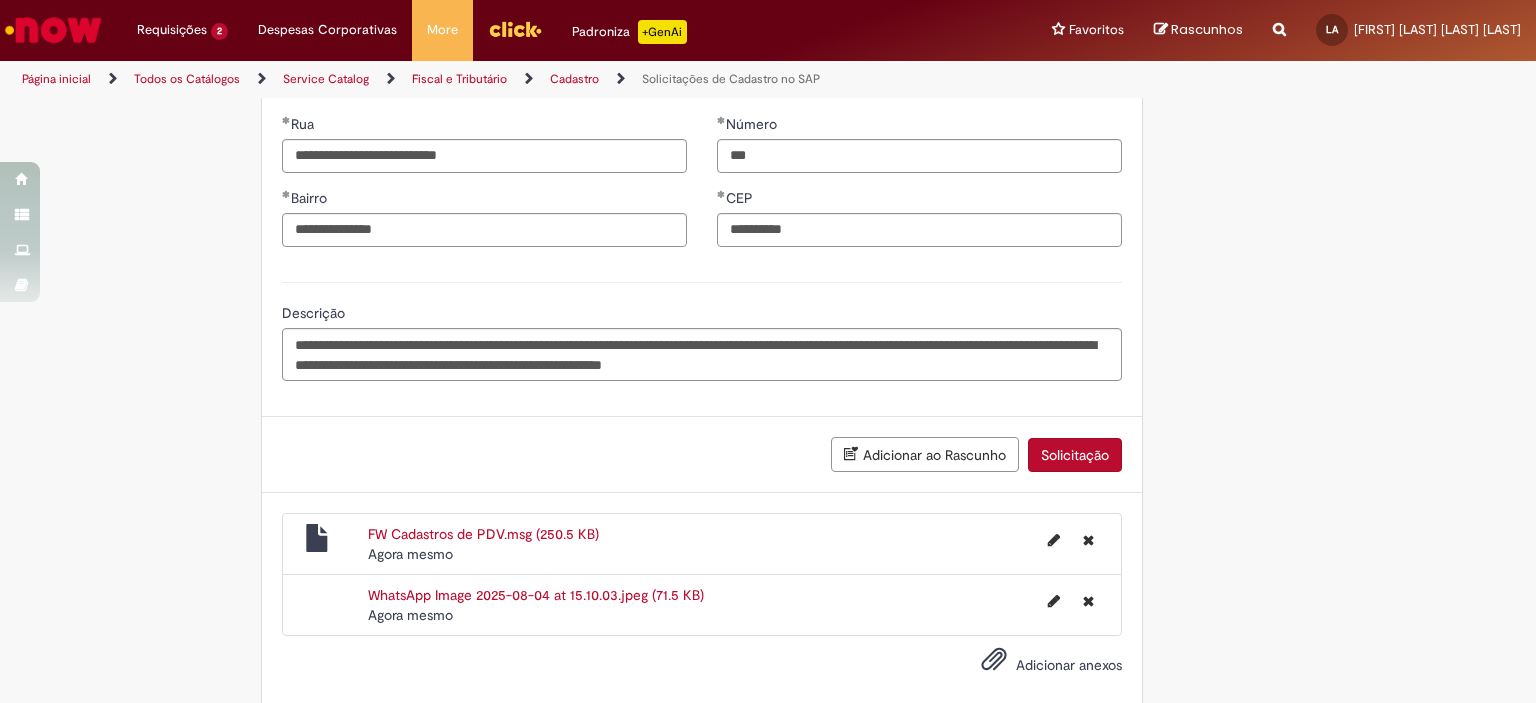 scroll, scrollTop: 1195, scrollLeft: 0, axis: vertical 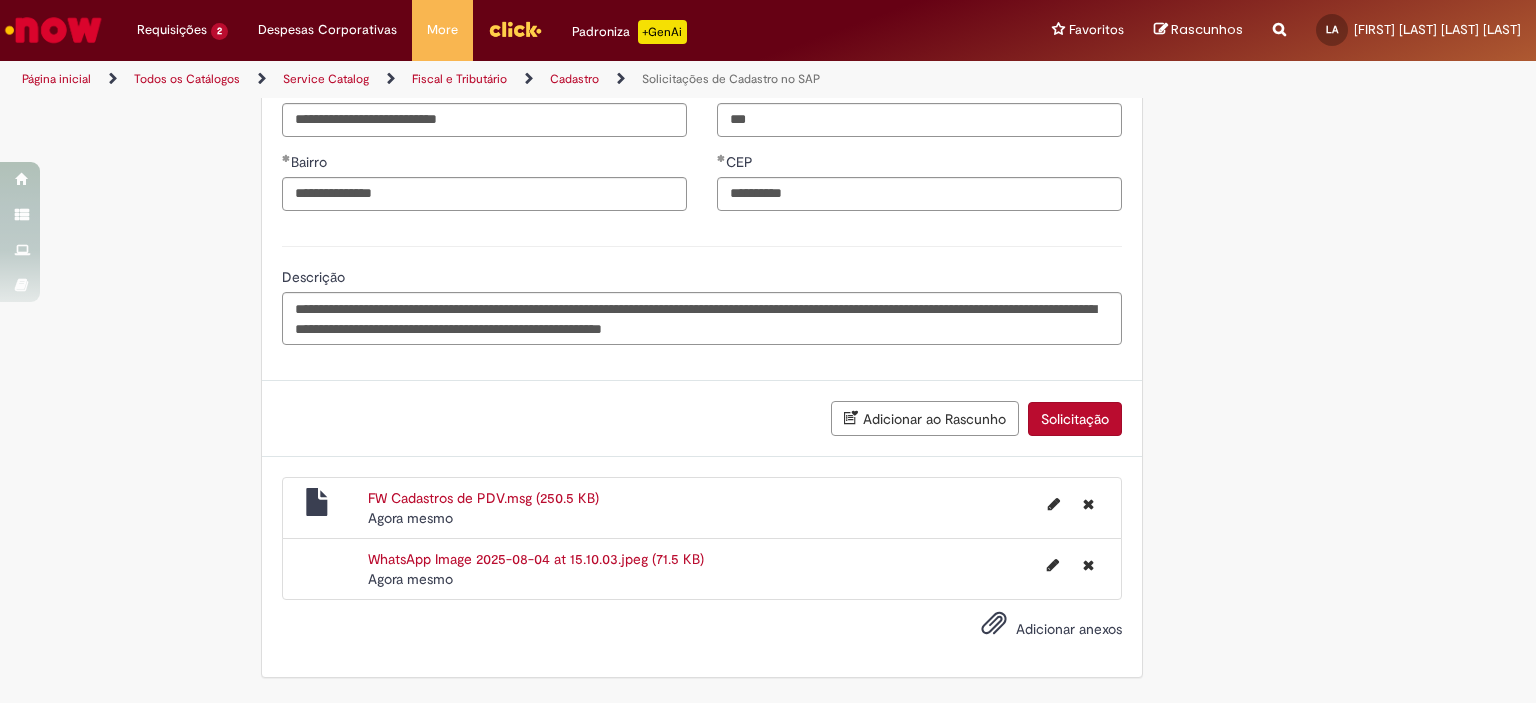 click on "Solicitação" at bounding box center [1075, 419] 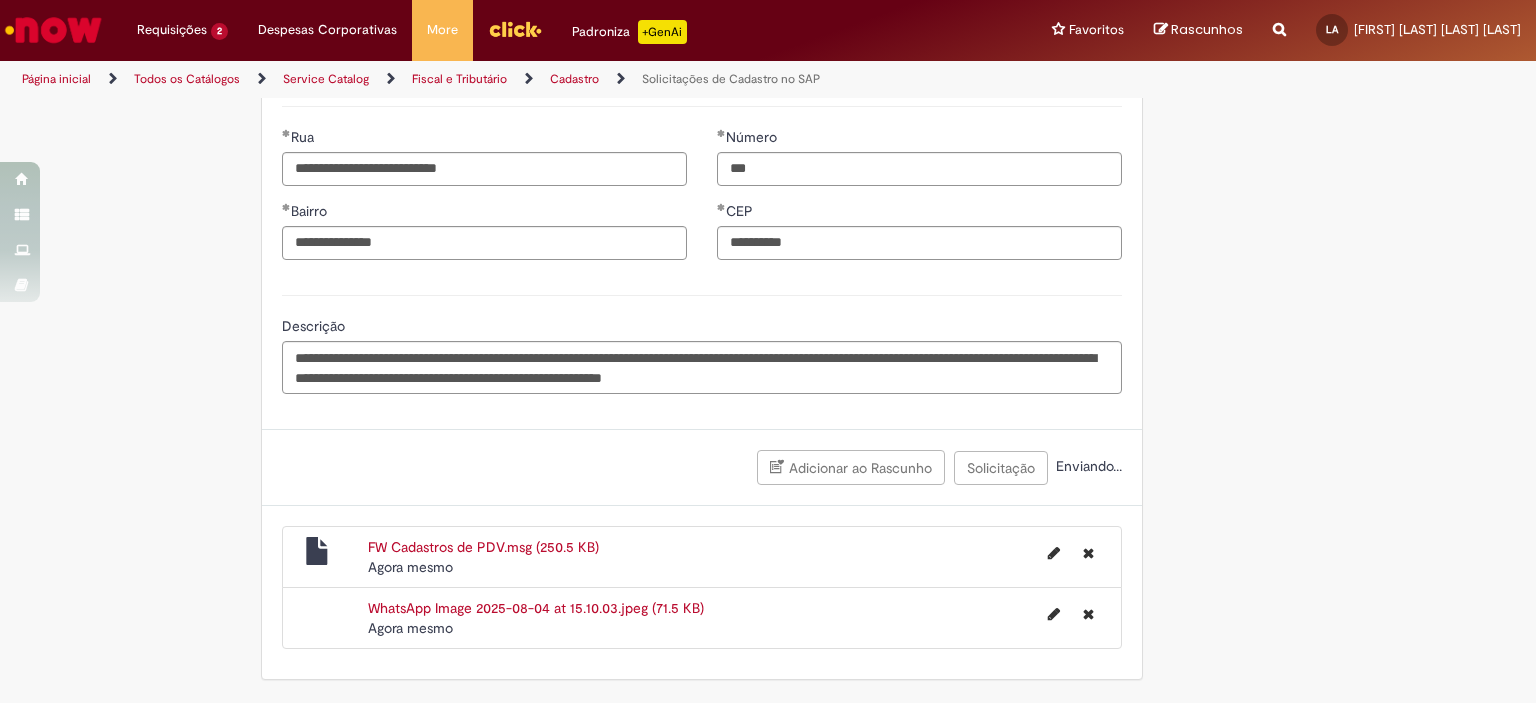 scroll, scrollTop: 1149, scrollLeft: 0, axis: vertical 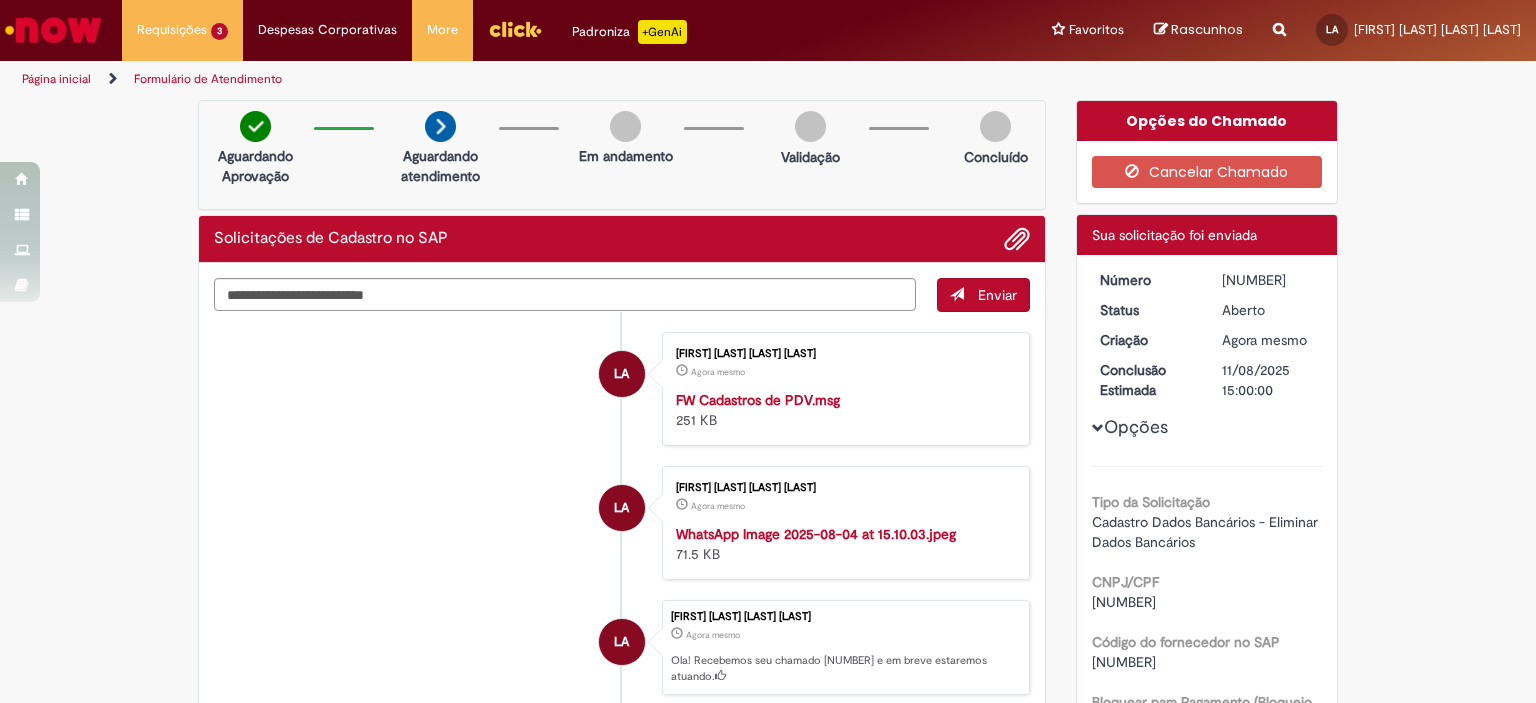 click on "R13352845" at bounding box center [1268, 280] 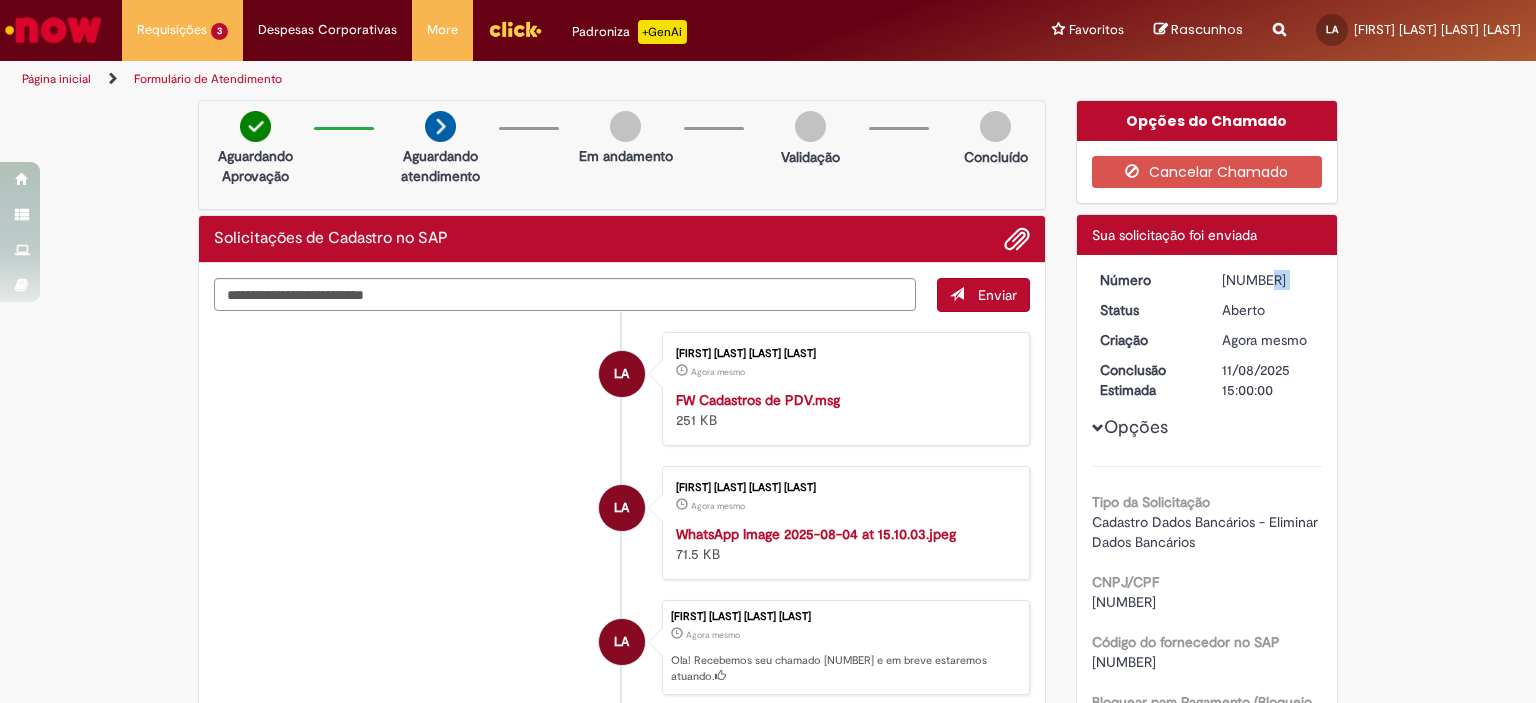 click on "R13352845" at bounding box center (1268, 280) 